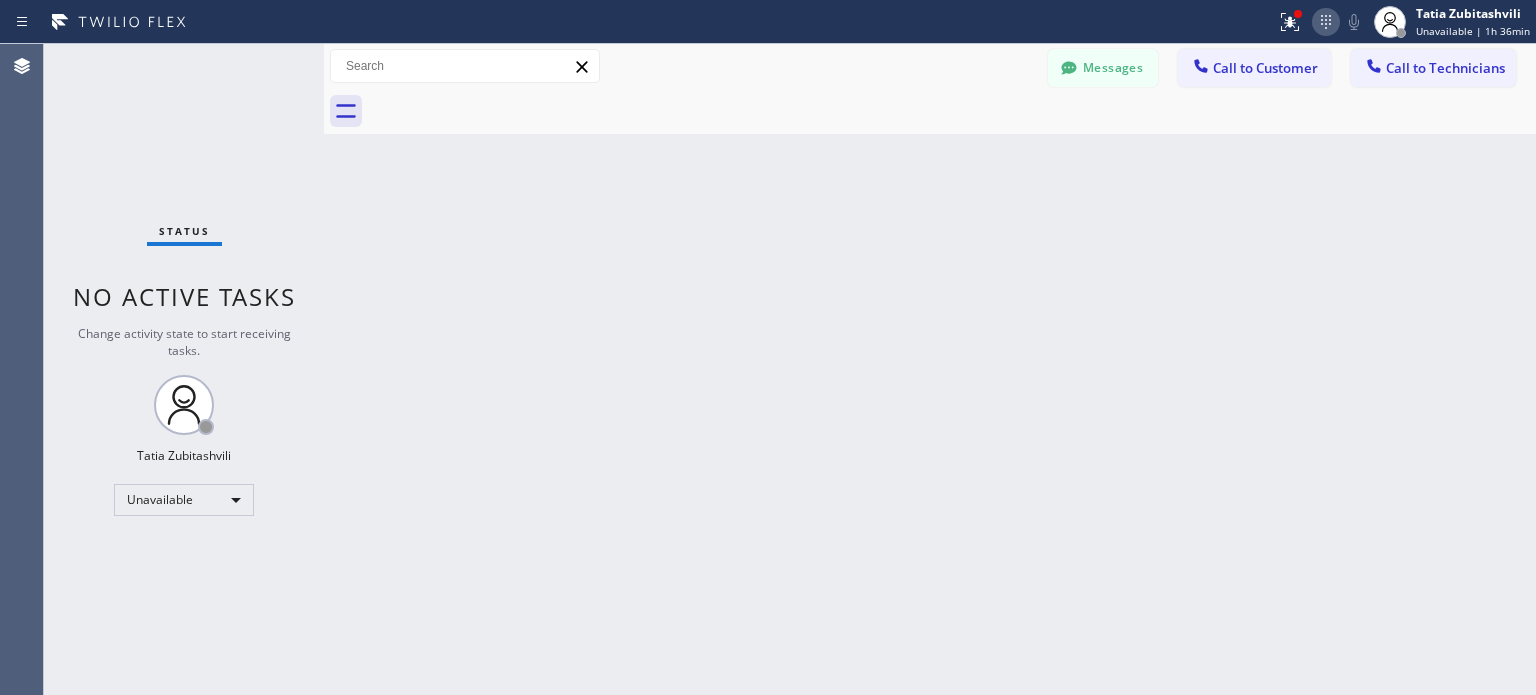 scroll, scrollTop: 0, scrollLeft: 0, axis: both 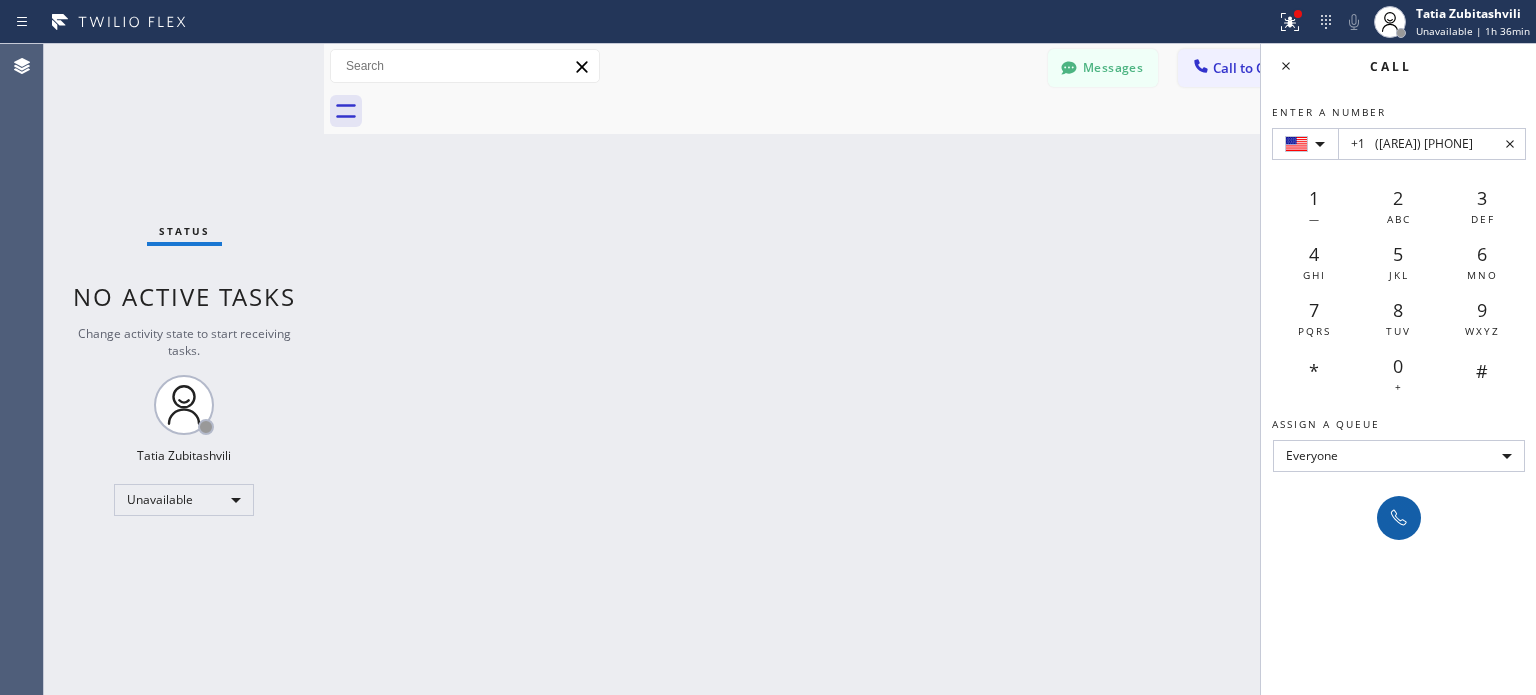 type on "+1	([AREA]) [PHONE]" 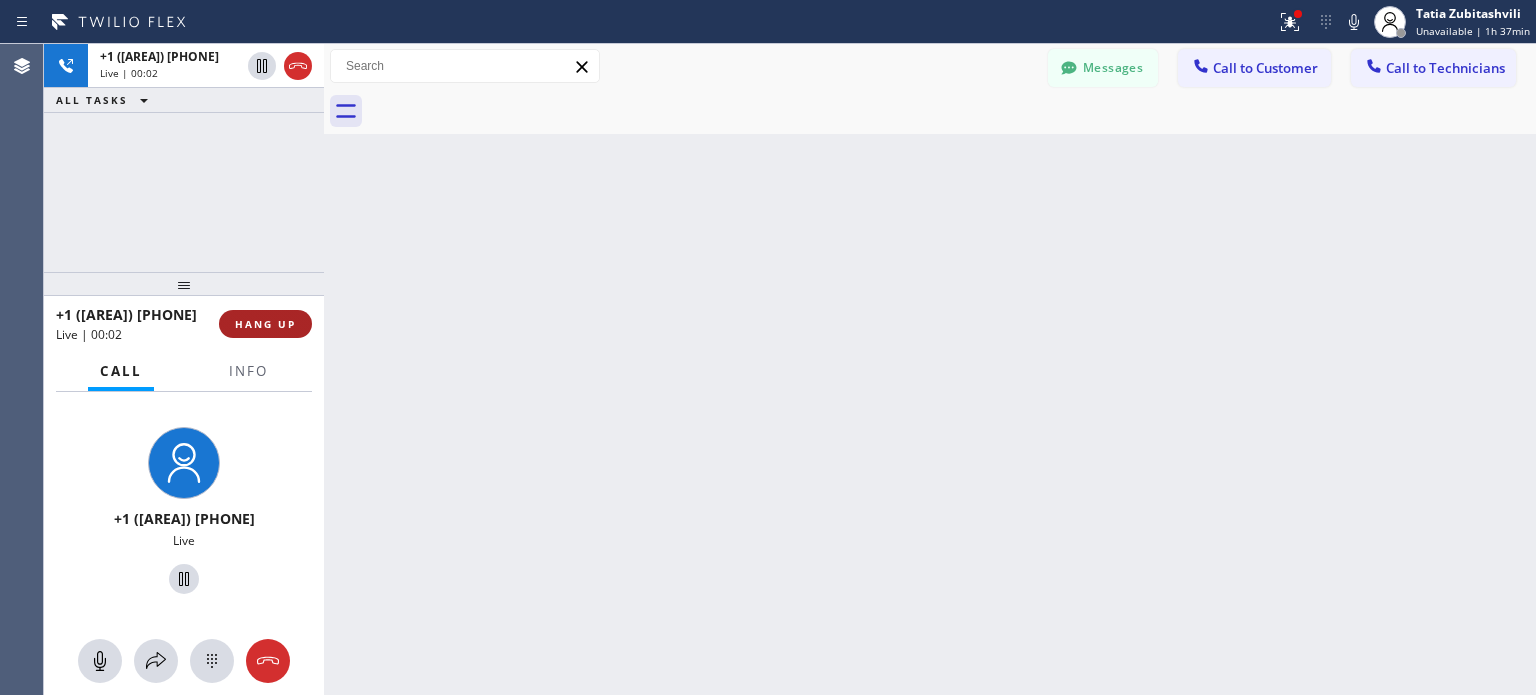 click on "HANG UP" at bounding box center [265, 324] 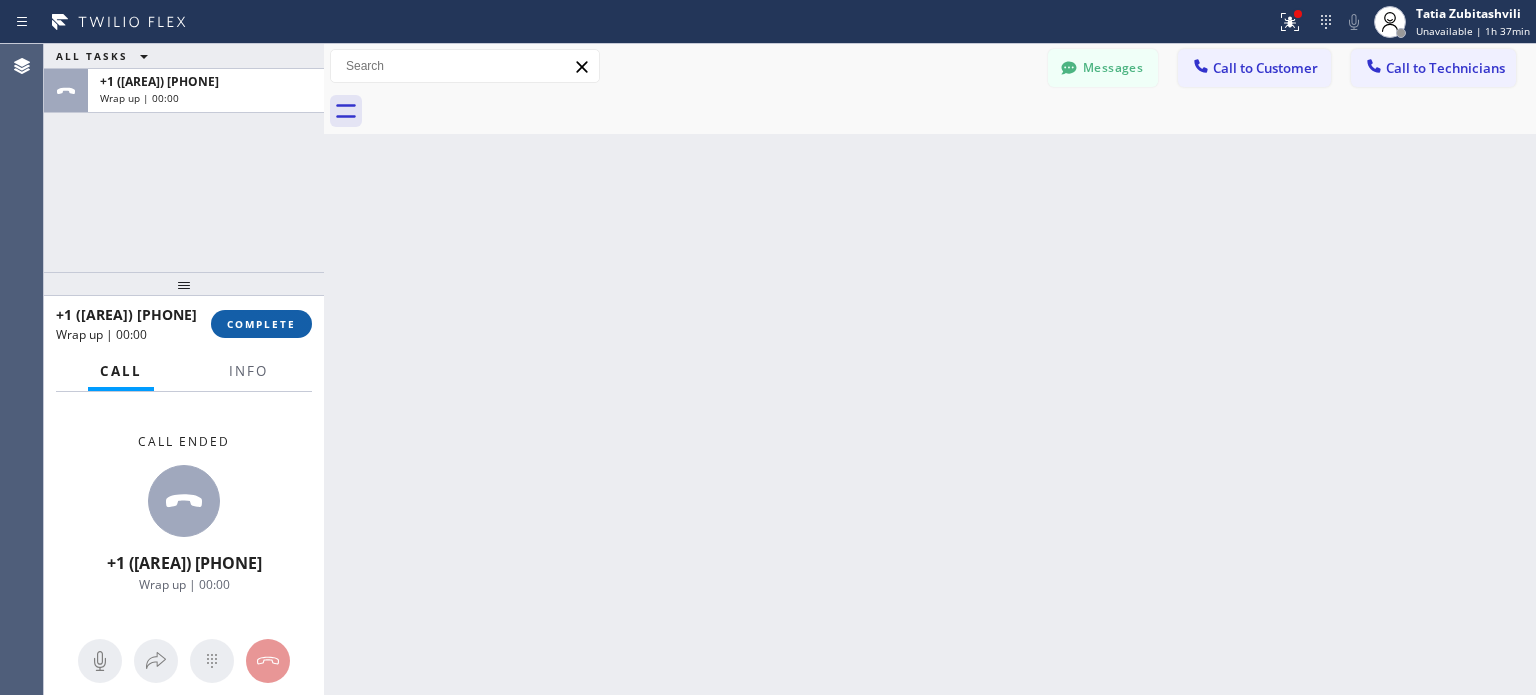 click on "COMPLETE" at bounding box center (261, 324) 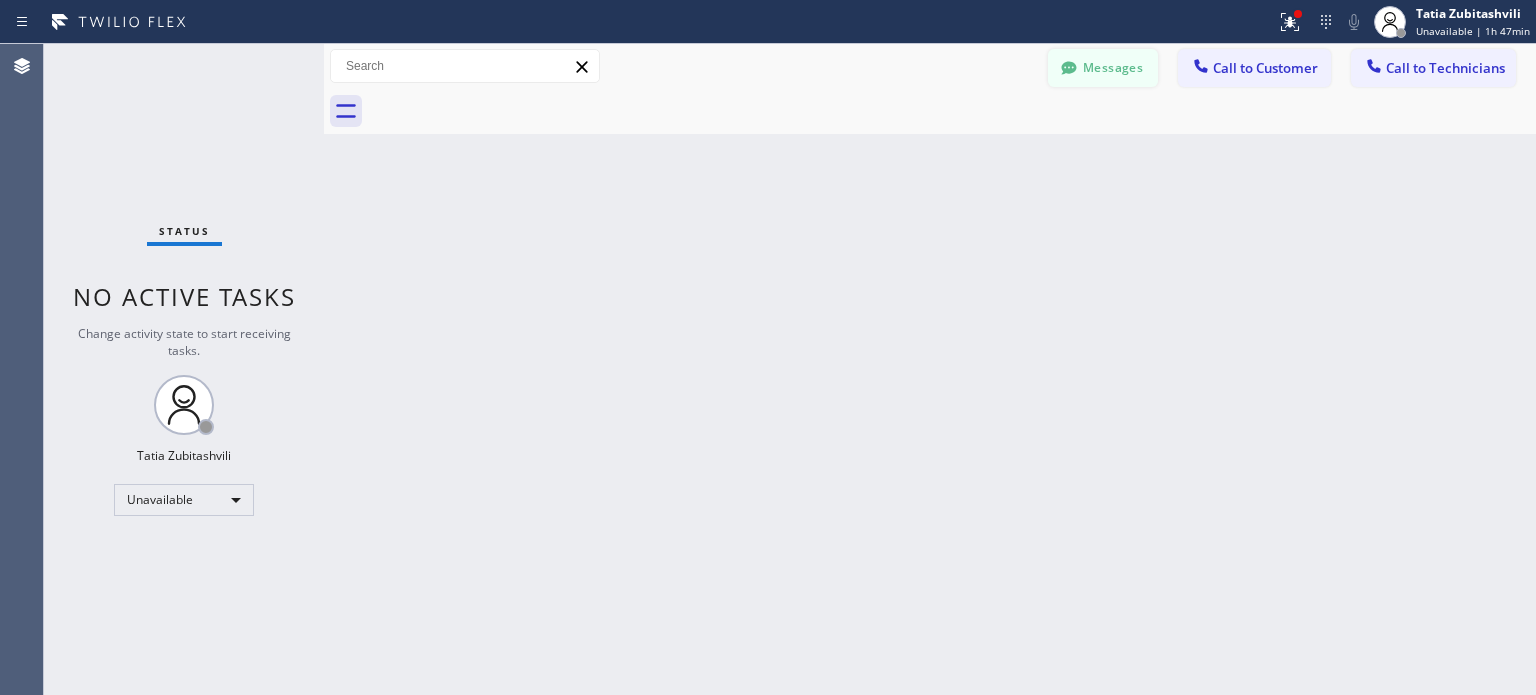 click on "Messages" at bounding box center (1103, 68) 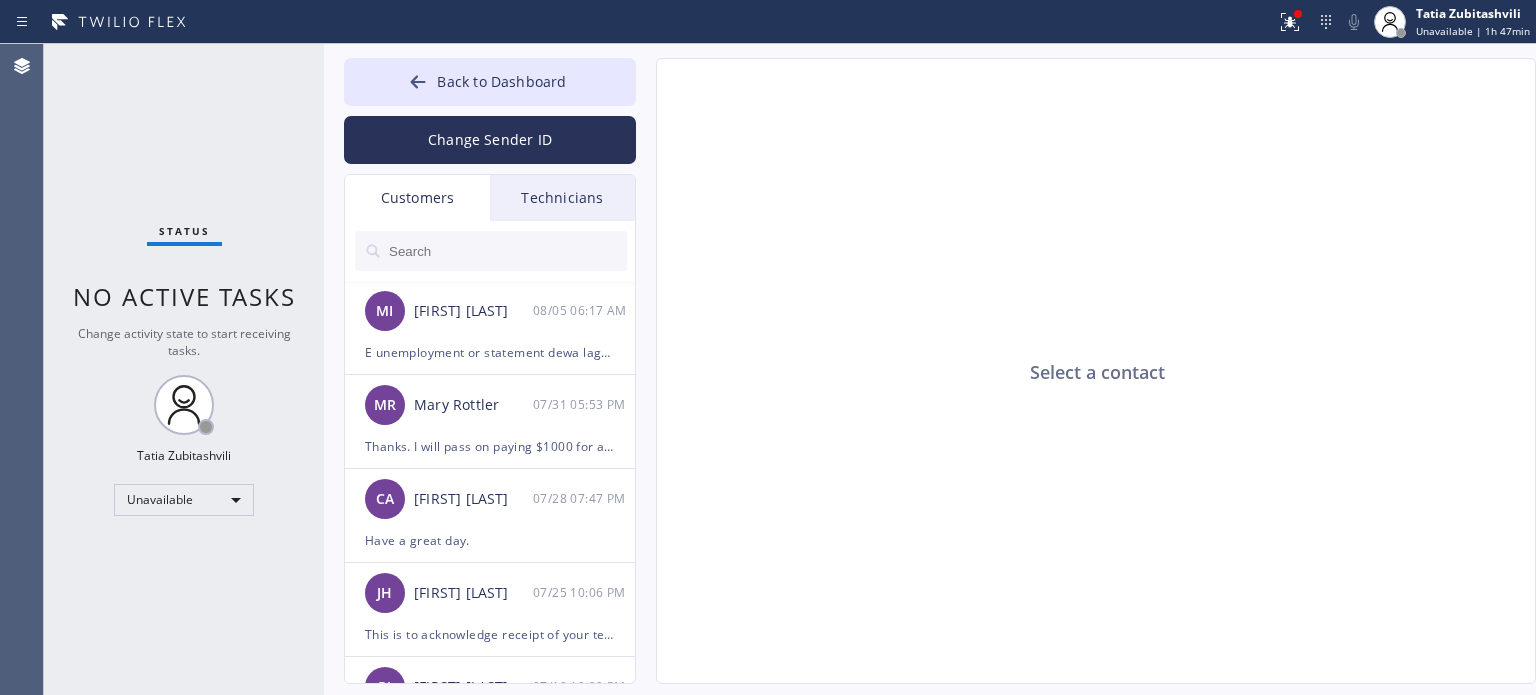 click on "Customers" at bounding box center [417, 198] 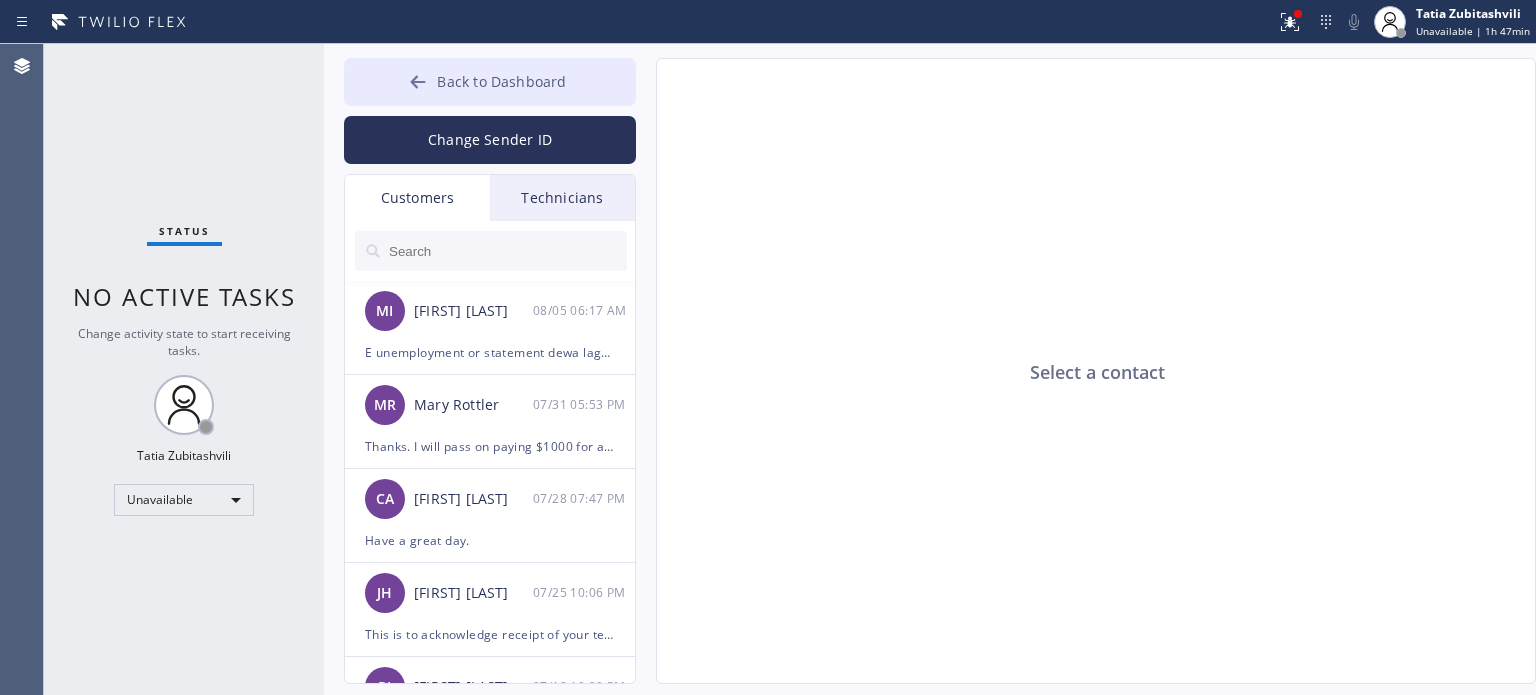 click 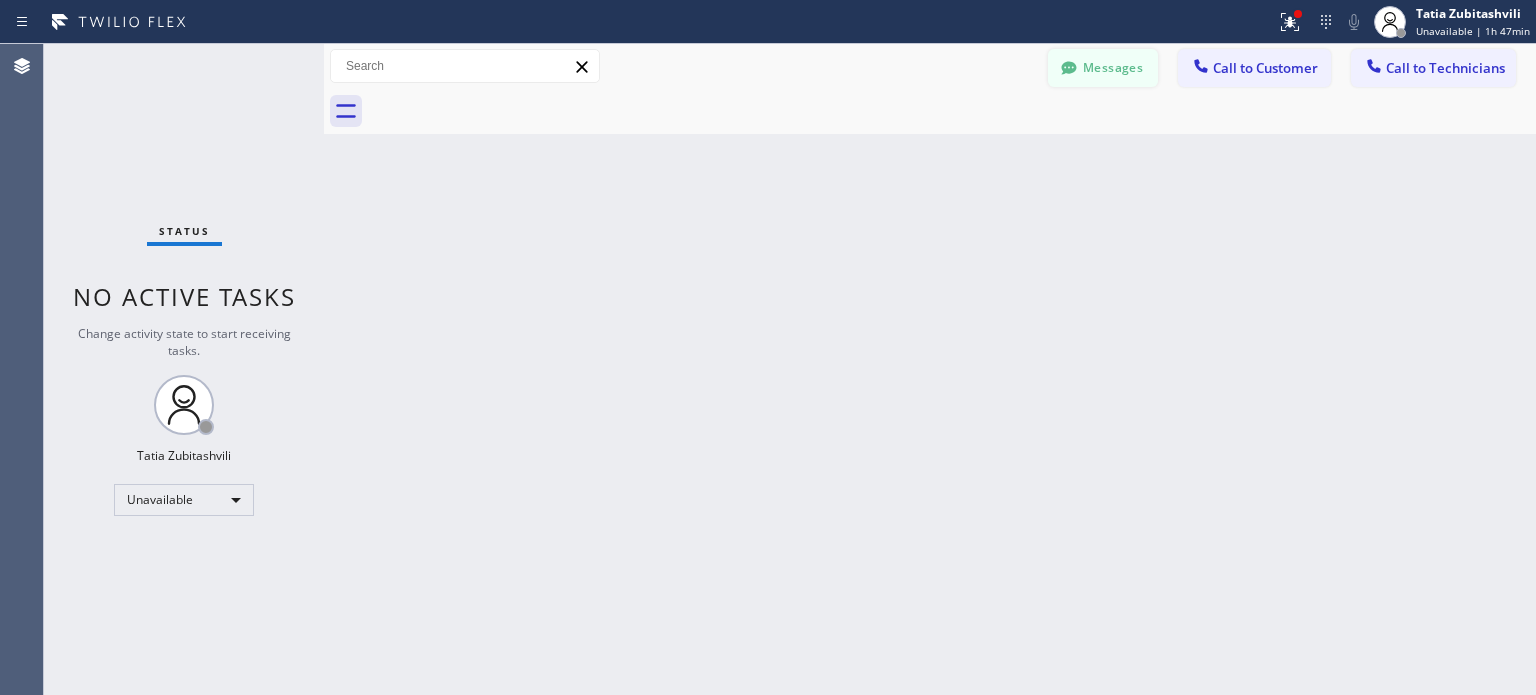 click on "Messages" at bounding box center (1103, 68) 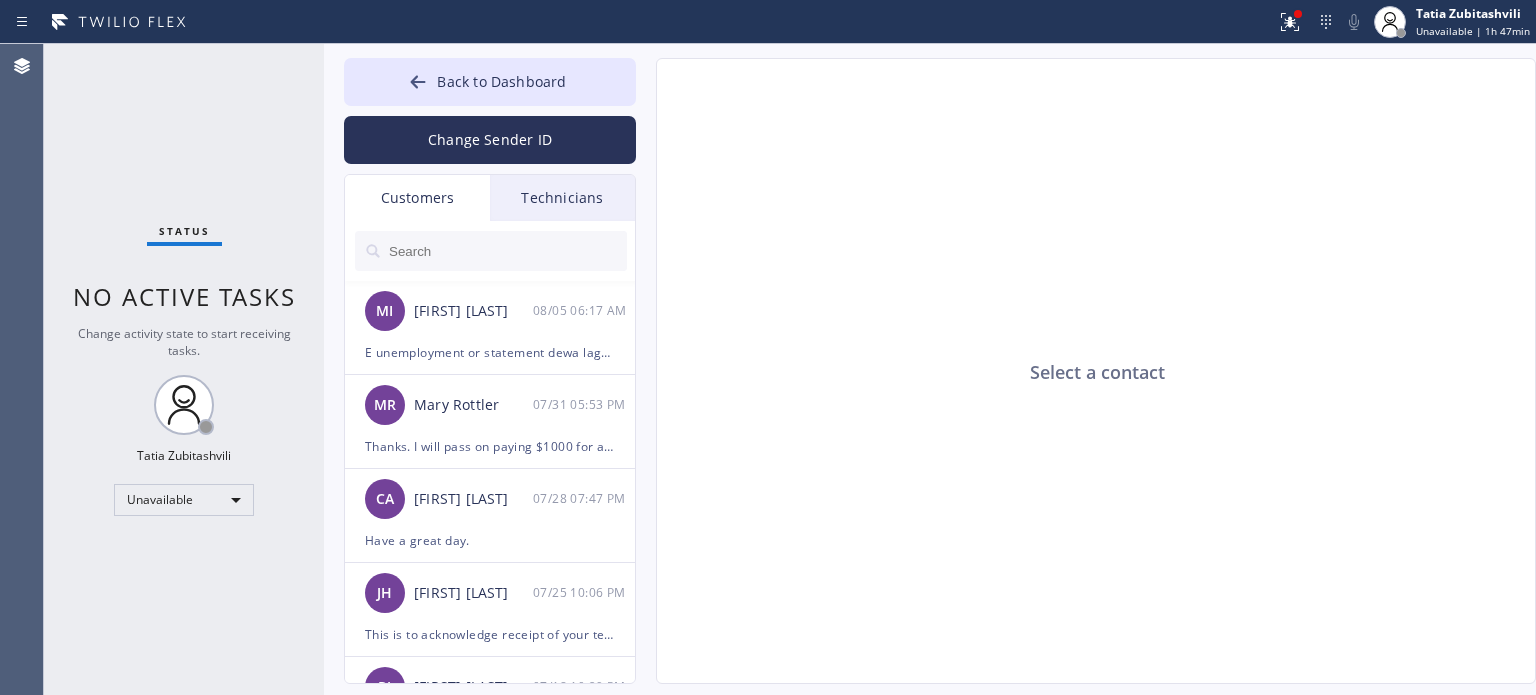 click on "Customers" at bounding box center (417, 198) 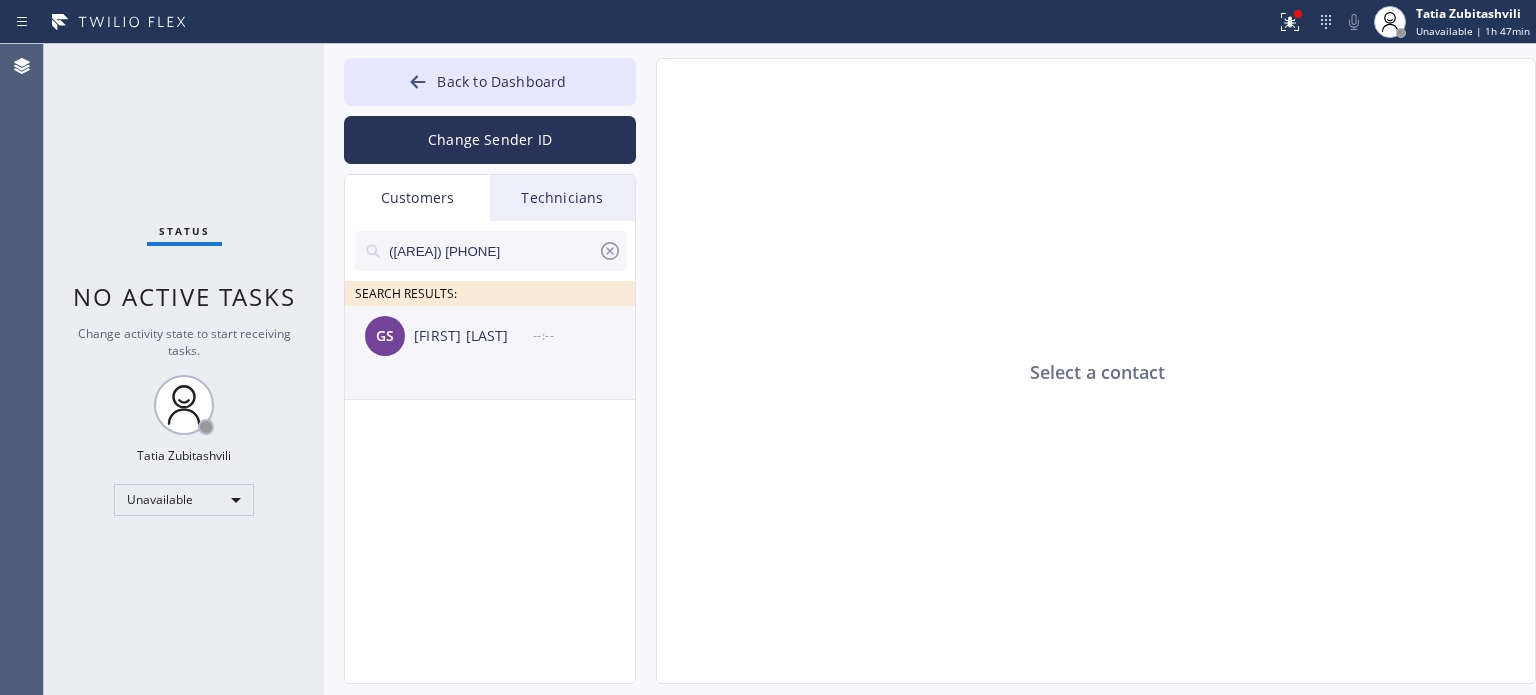 click on "GS [LAST] --:--" at bounding box center [491, 336] 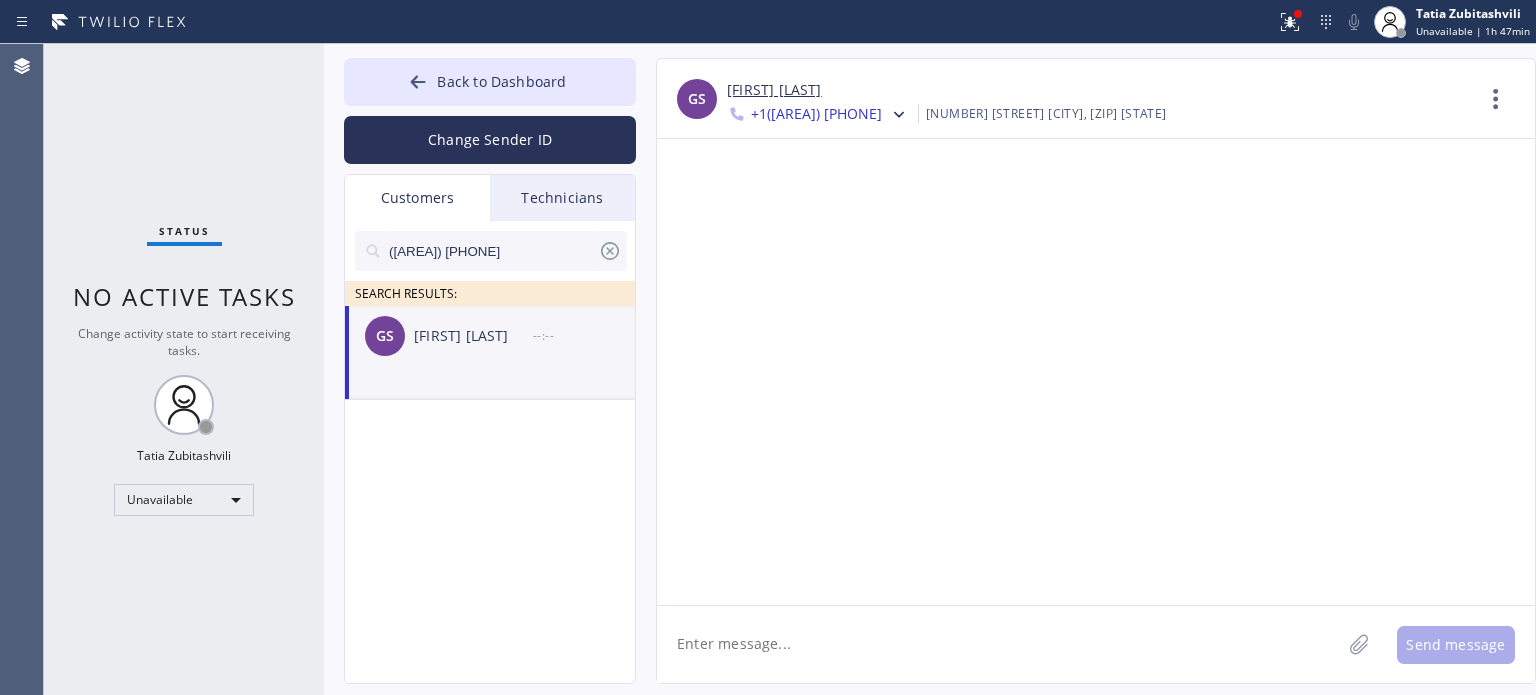 click 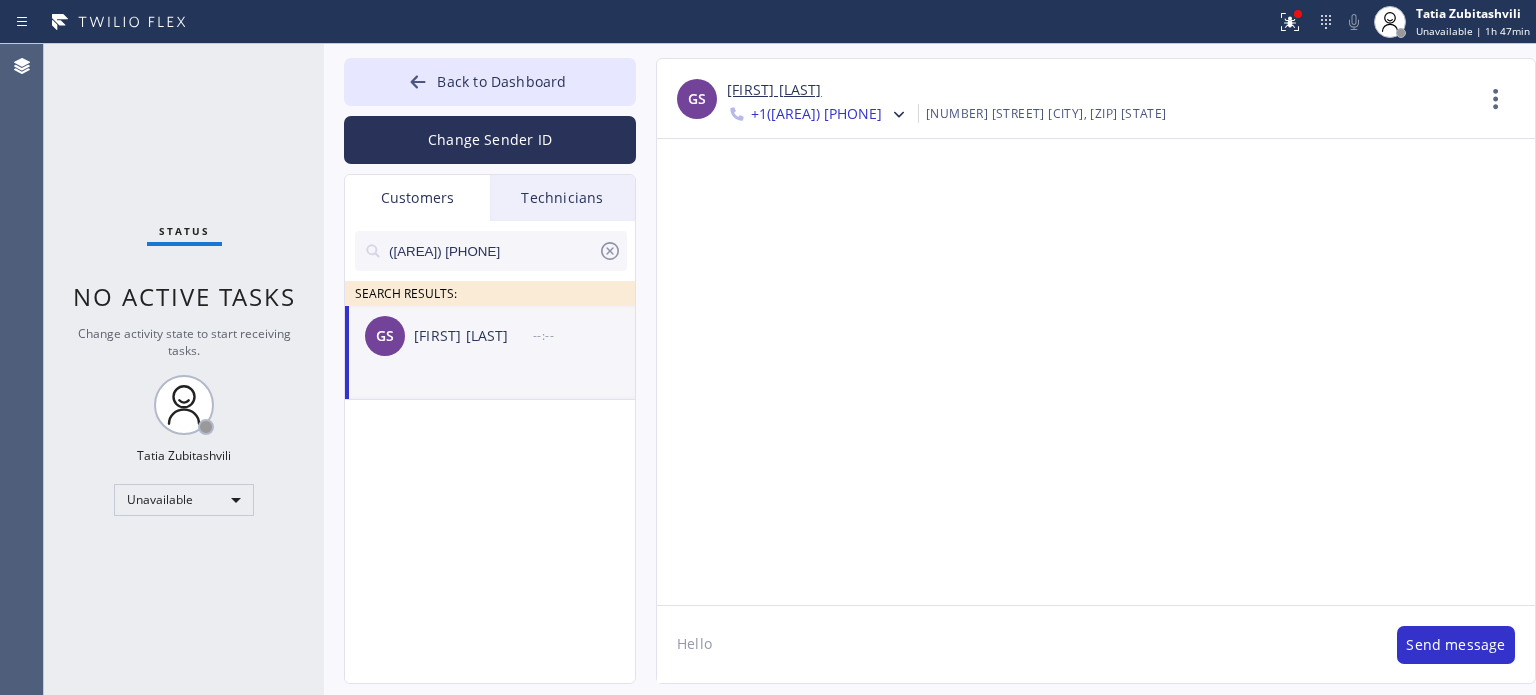 type on "Hello," 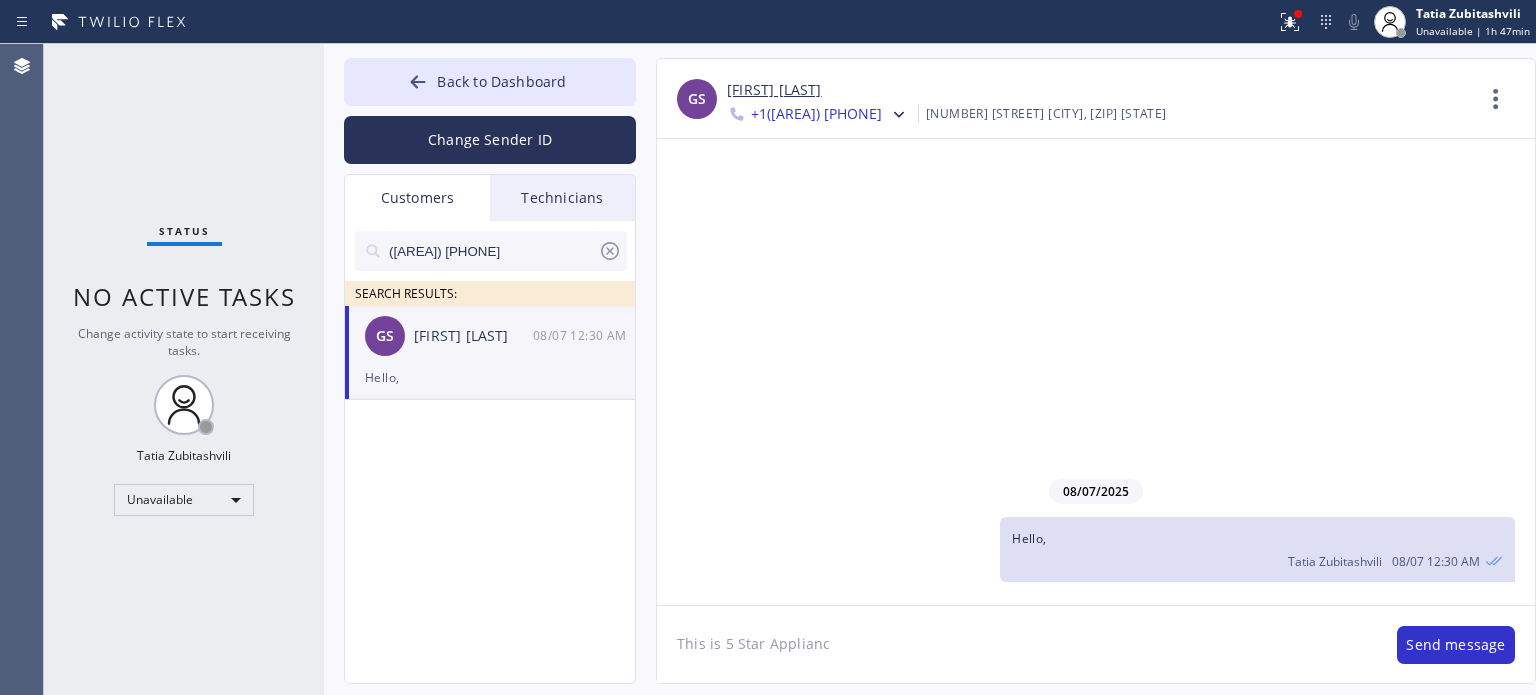 type on "This is 5 Star Appliance" 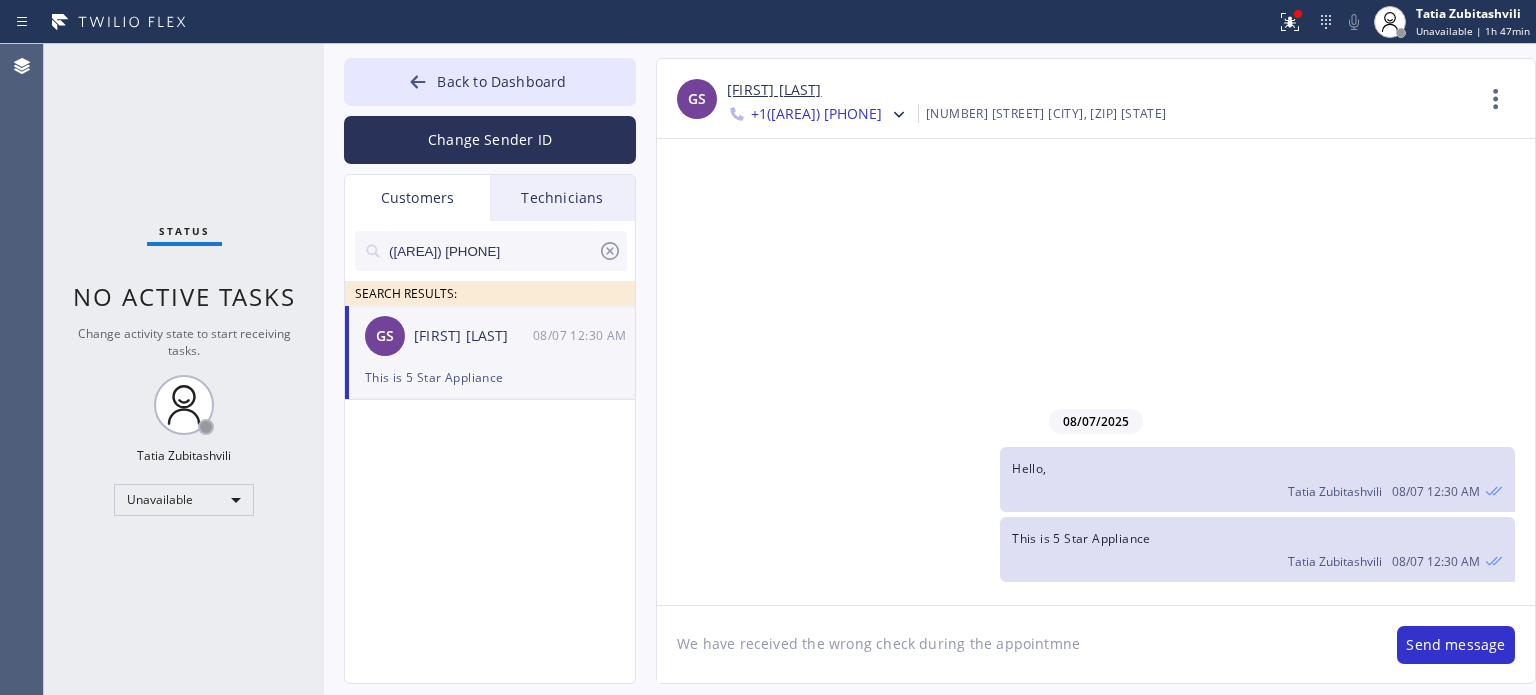 type on "We have received the wrong check during the appointmnet" 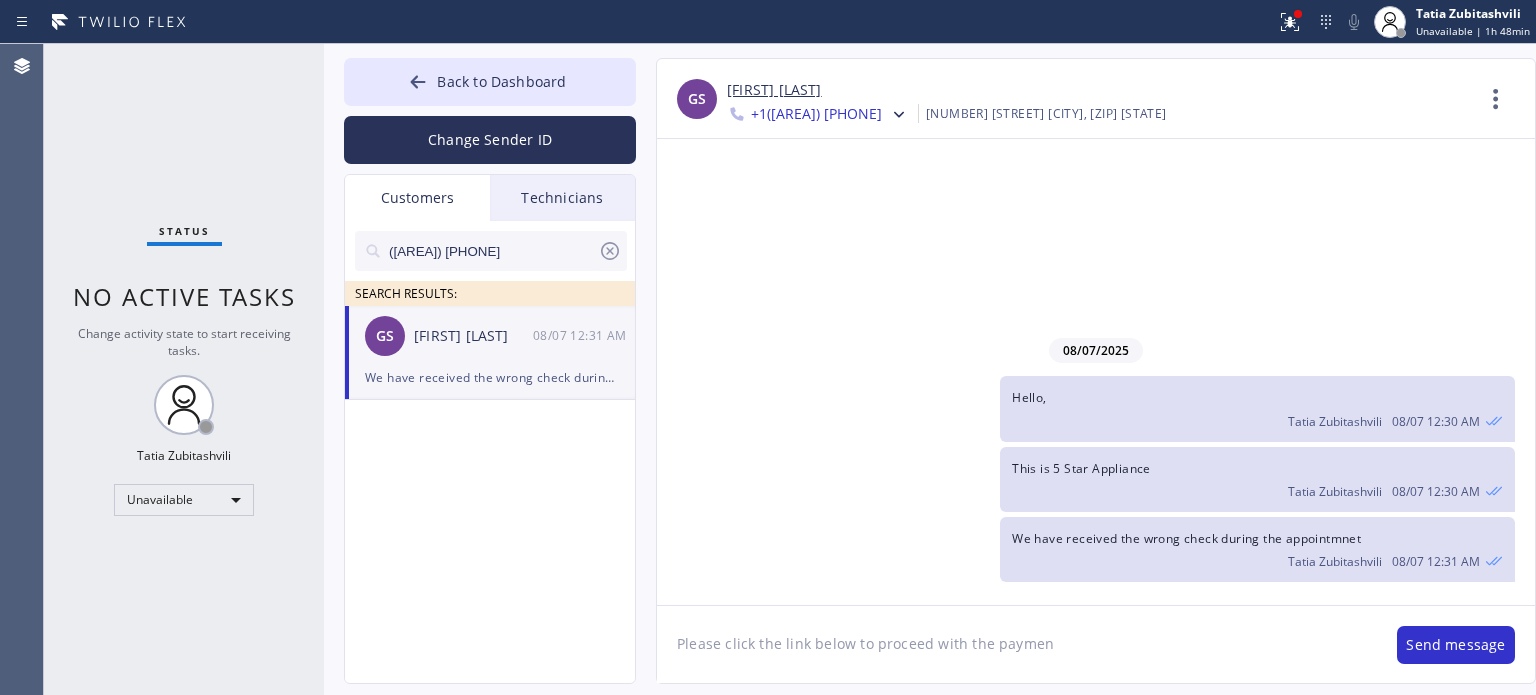type on "Please click the link below to proceed with the payment" 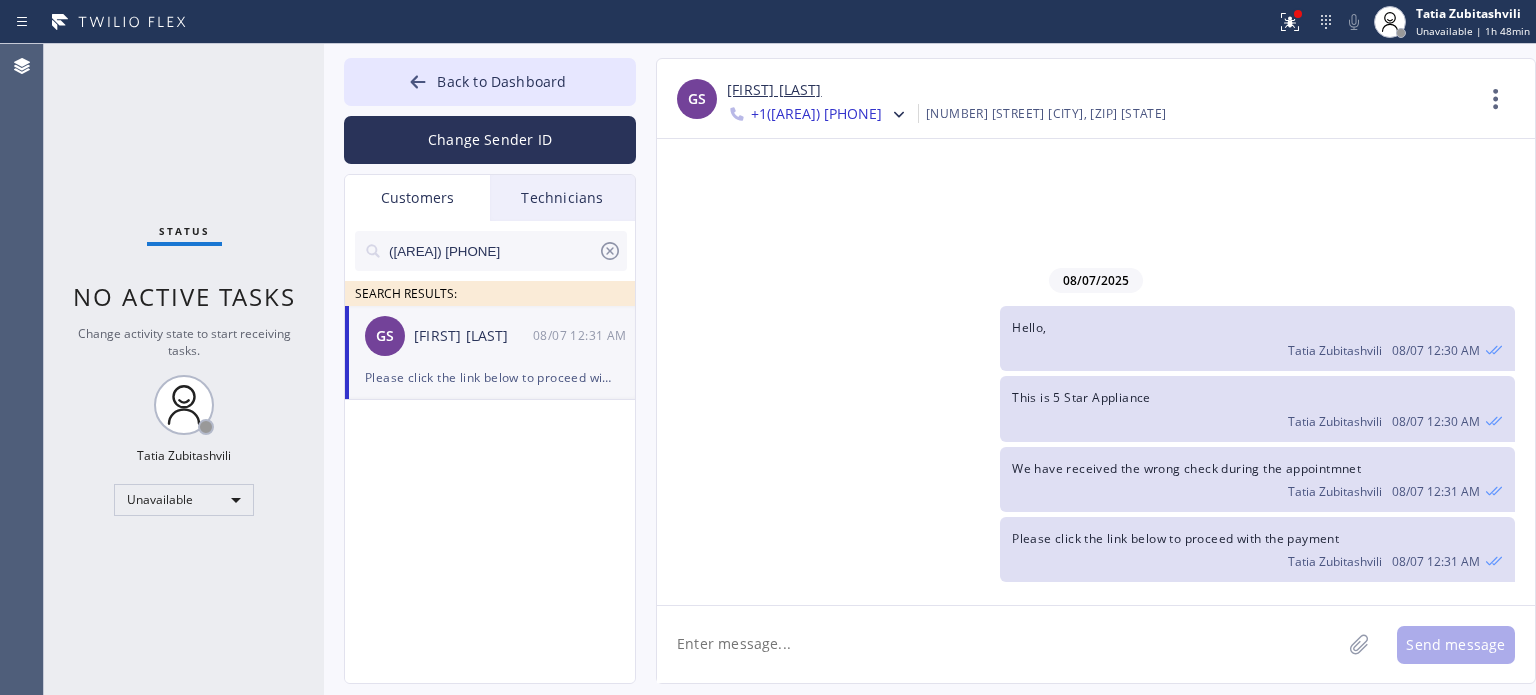 paste on "4U1XJN: $75.00" 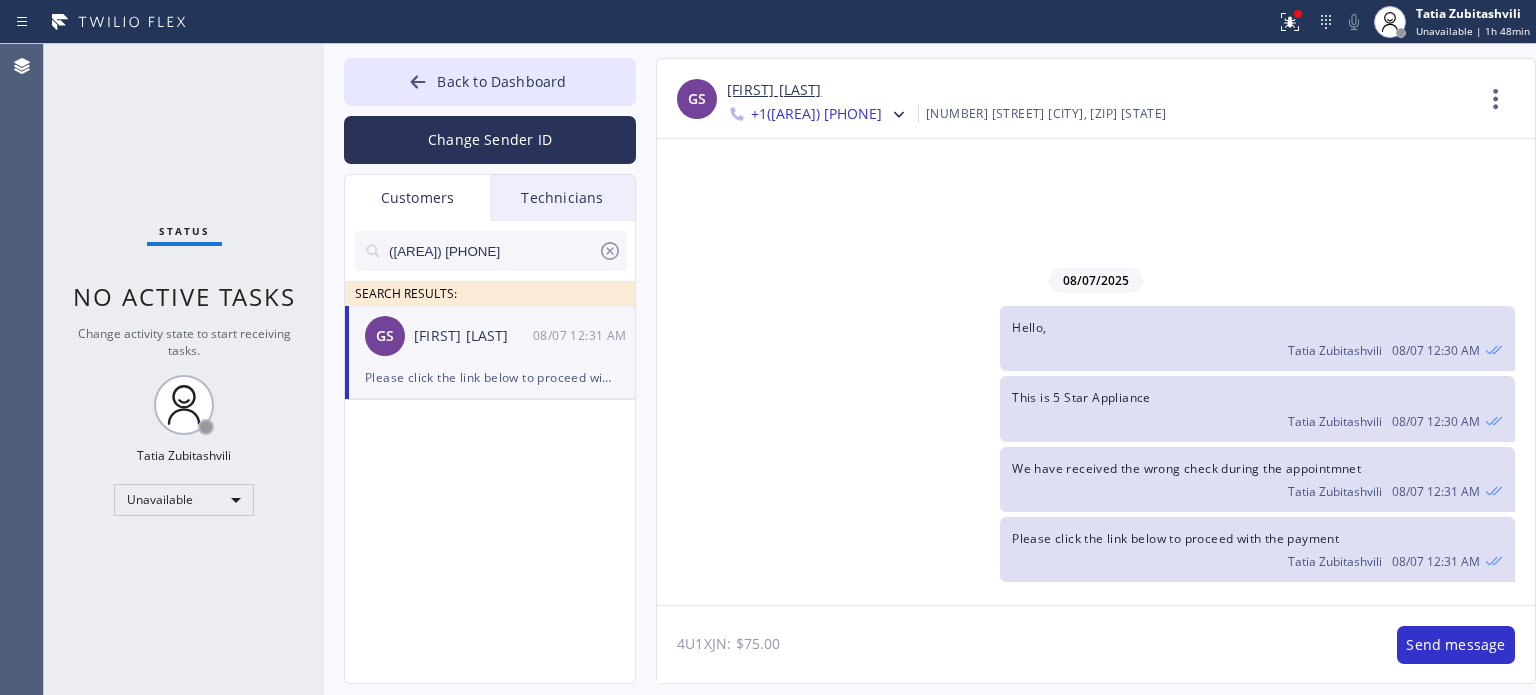 click on "4U1XJN: $75.00" 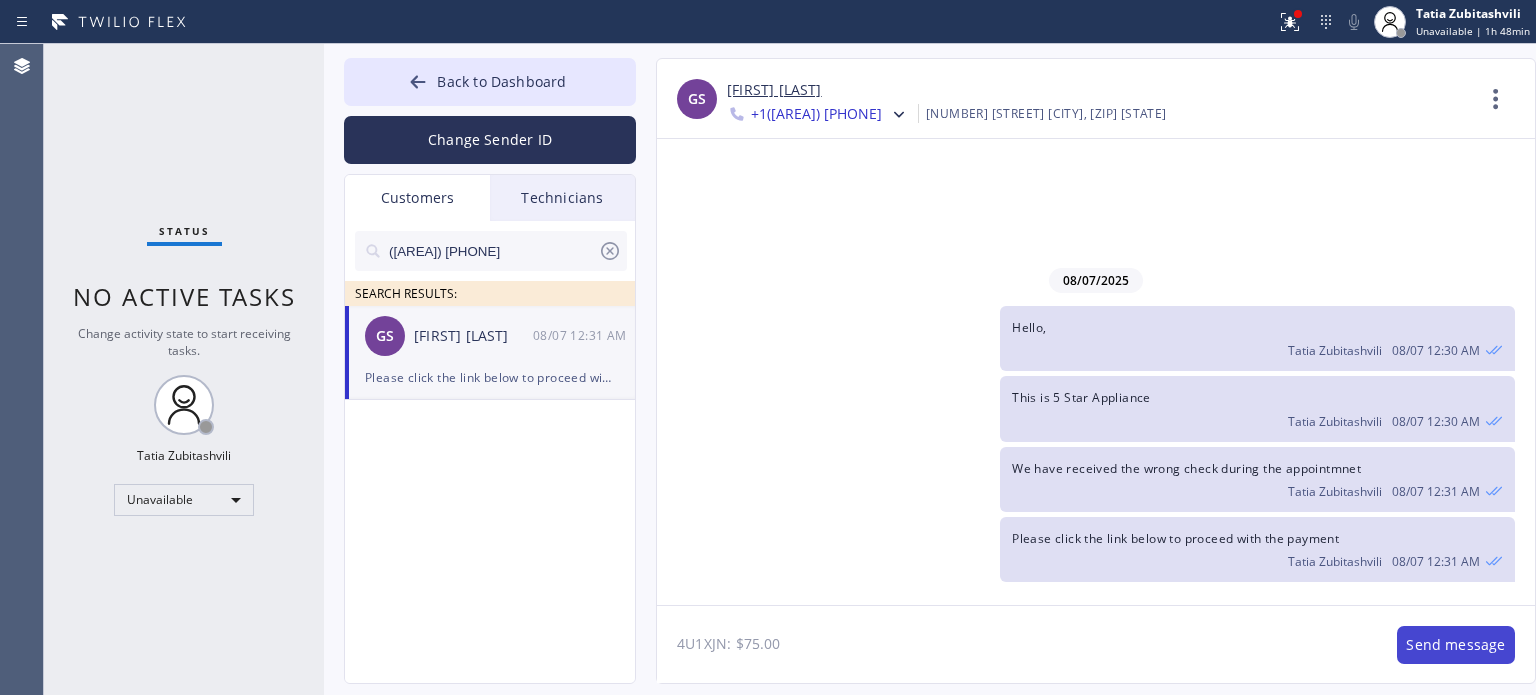 type on "4U1XJN: $75.00" 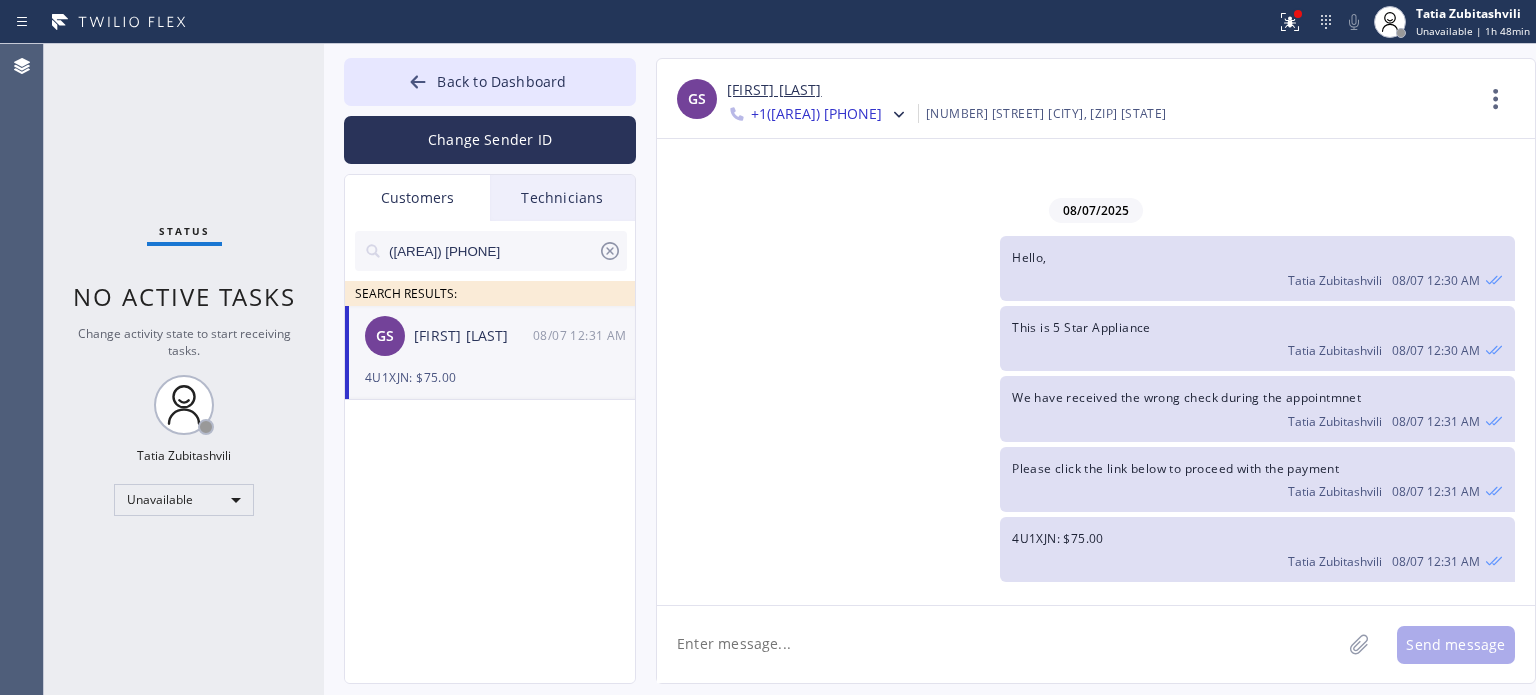 paste on "4U1XJN: $75.00" 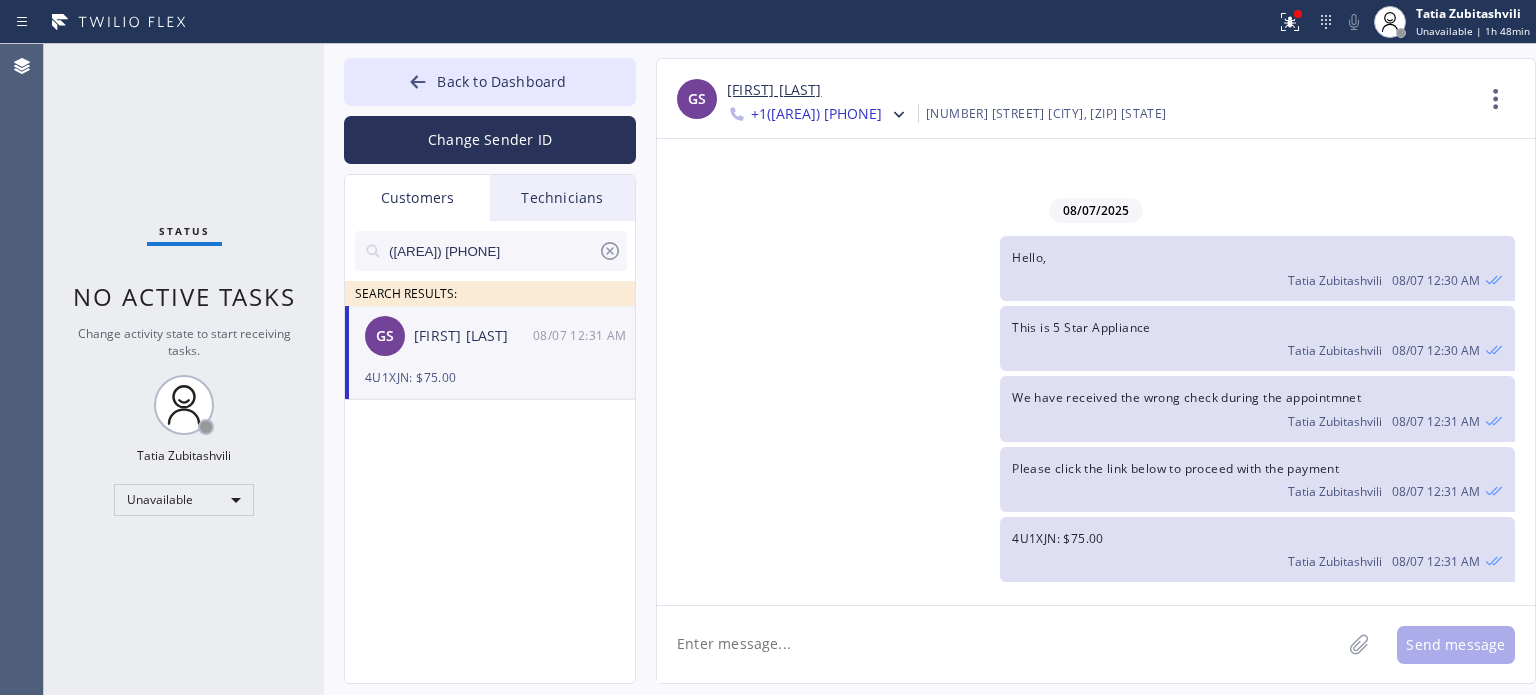 type on "4U1XJN: $75.00" 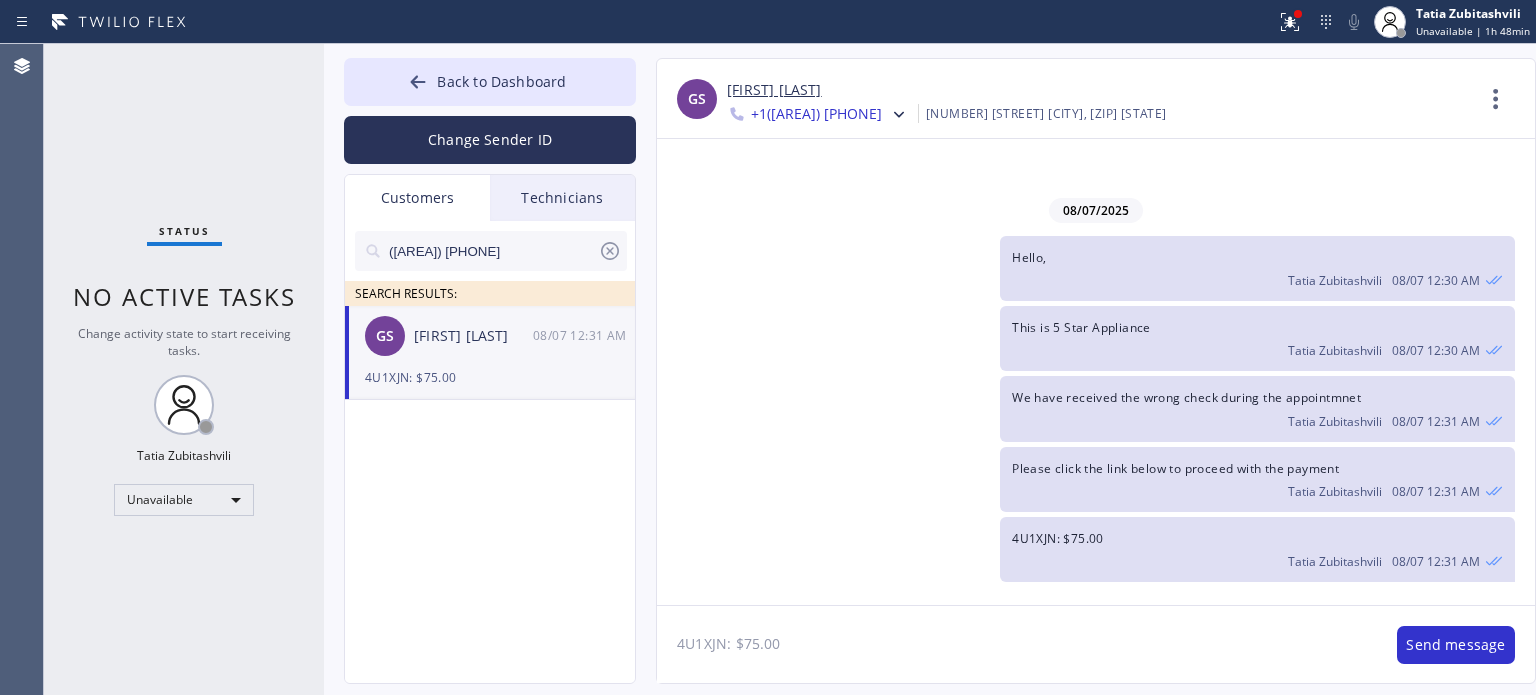 click on "4U1XJN: $75.00" 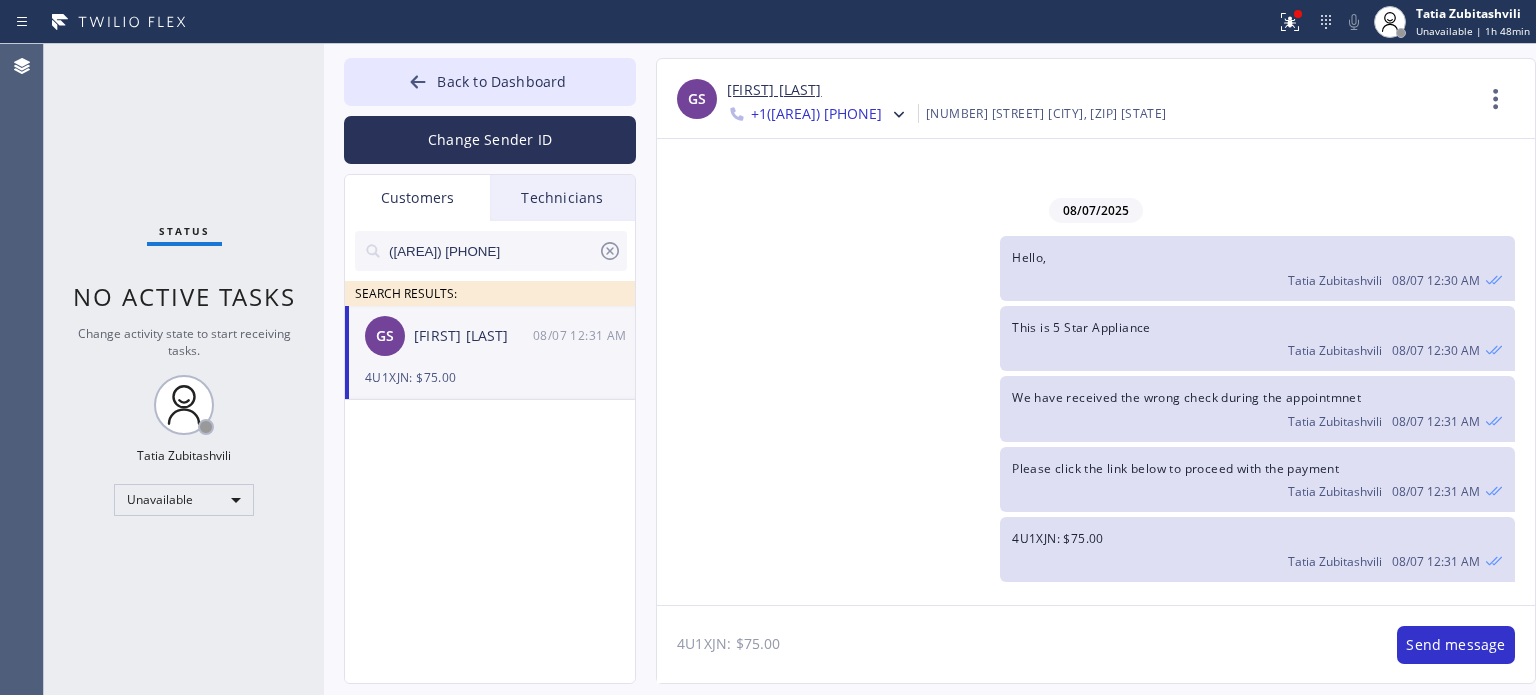 drag, startPoint x: 806, startPoint y: 647, endPoint x: 679, endPoint y: 647, distance: 127 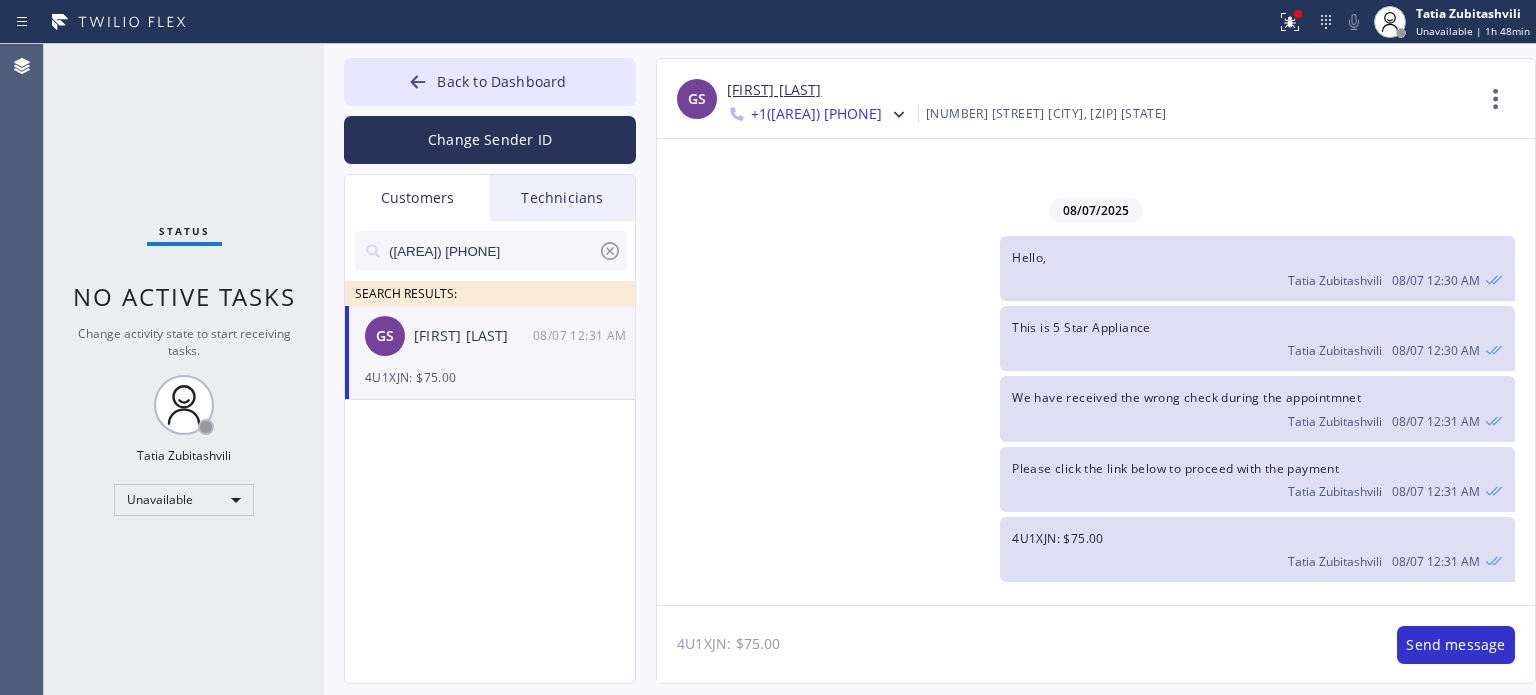 click on "4U1XJN: $75.00" 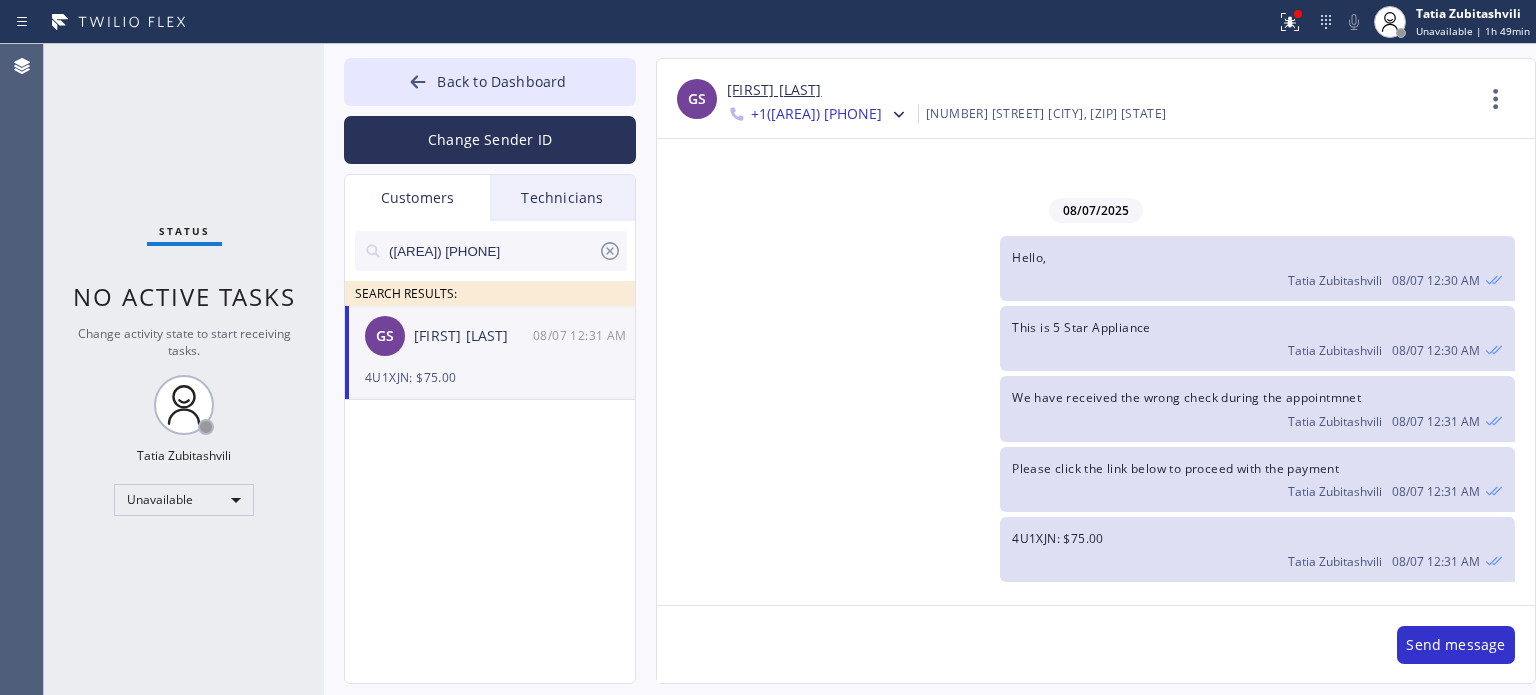 paste on "https://swipesimple.com/links/lnk_6a5521a297e0673bc427660b5f307b27" 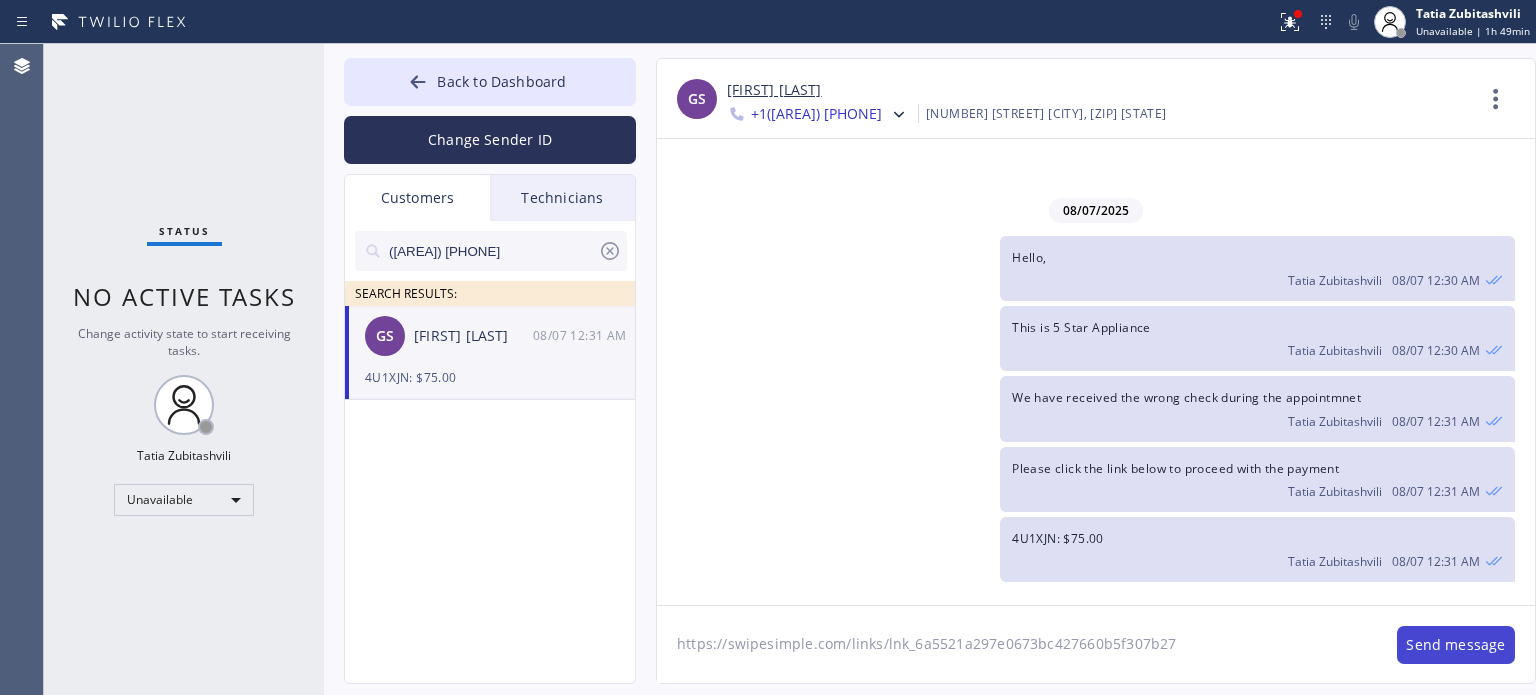 type on "https://swipesimple.com/links/lnk_6a5521a297e0673bc427660b5f307b27" 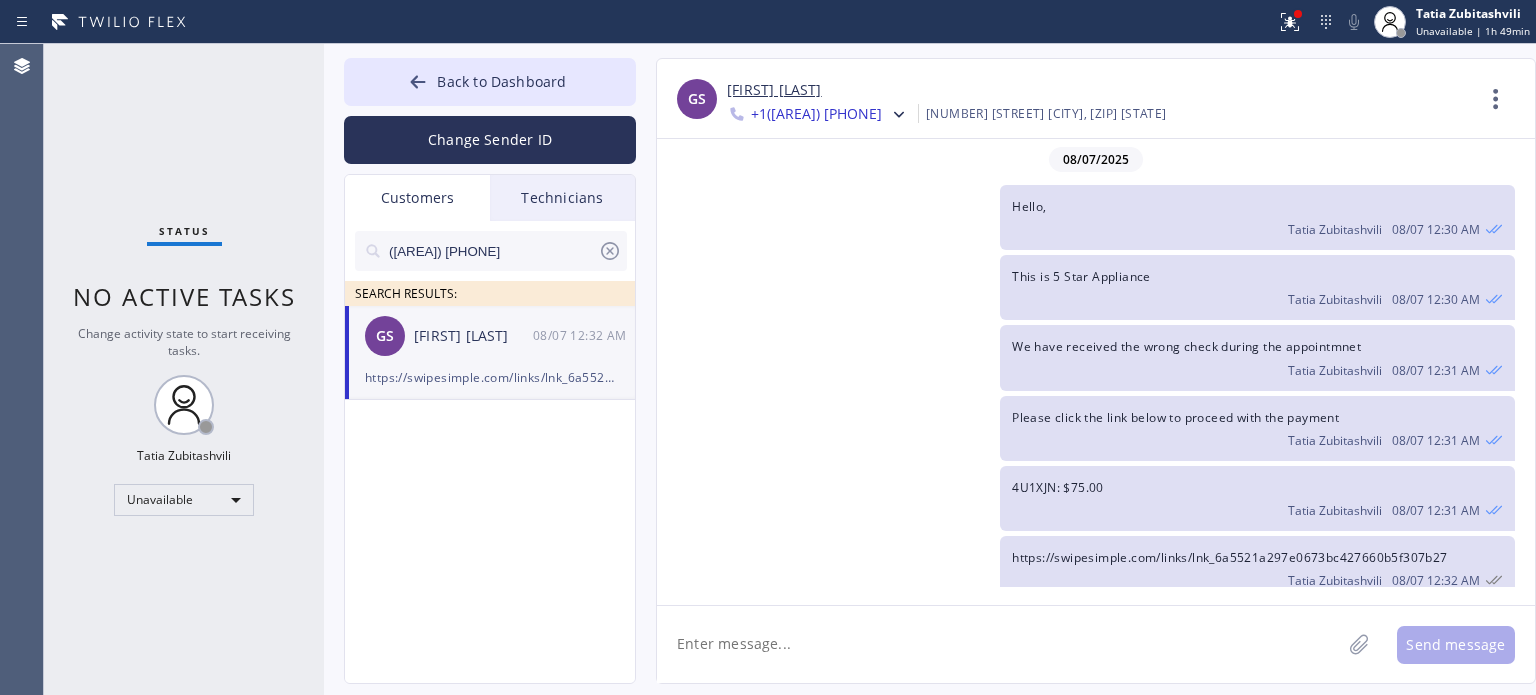 scroll, scrollTop: 12, scrollLeft: 0, axis: vertical 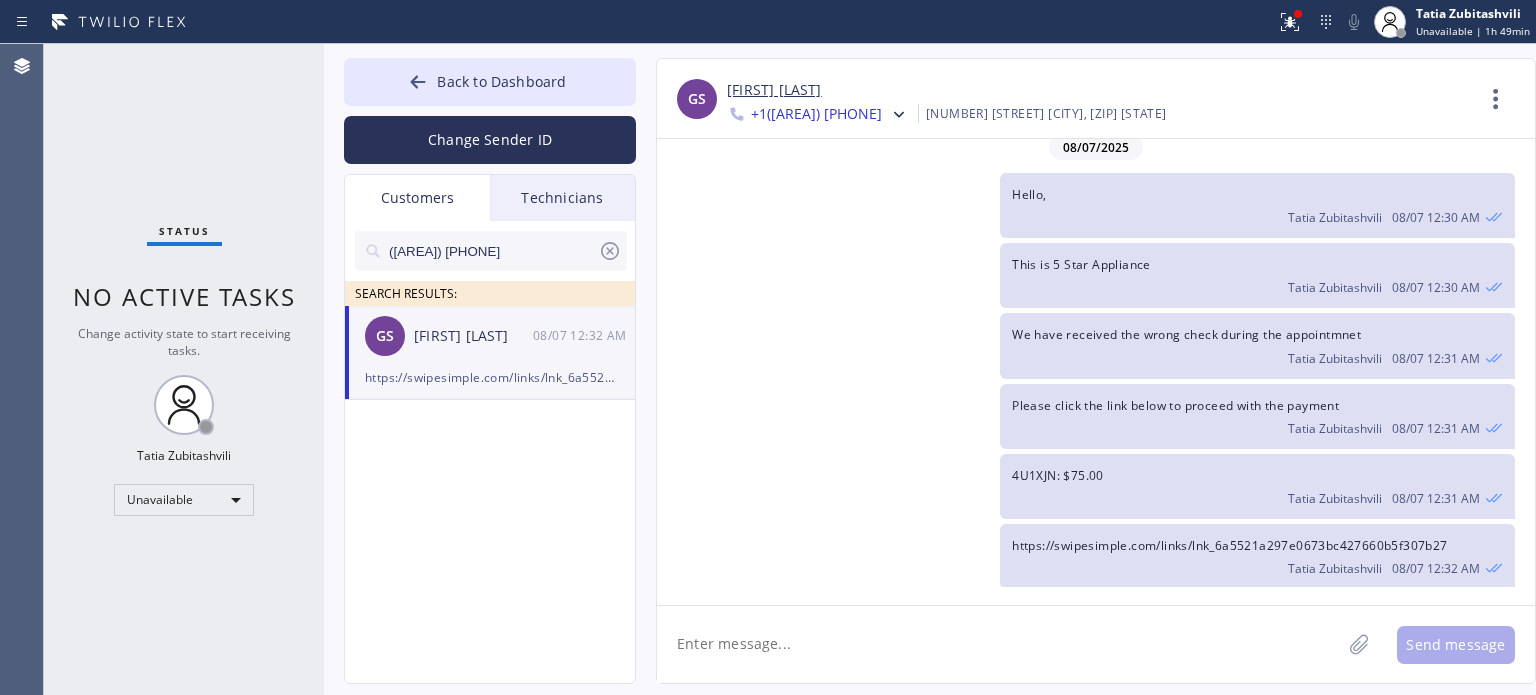 click 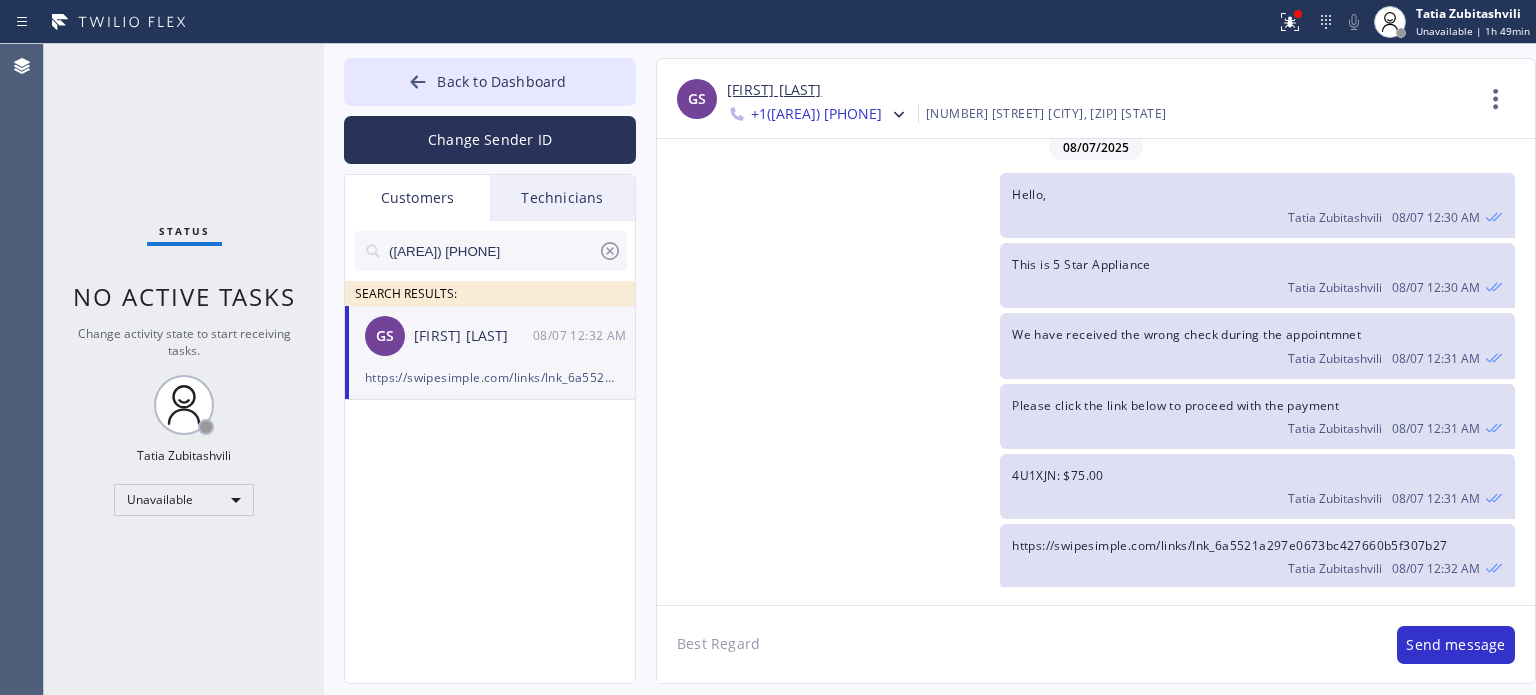 type on "Best Regards" 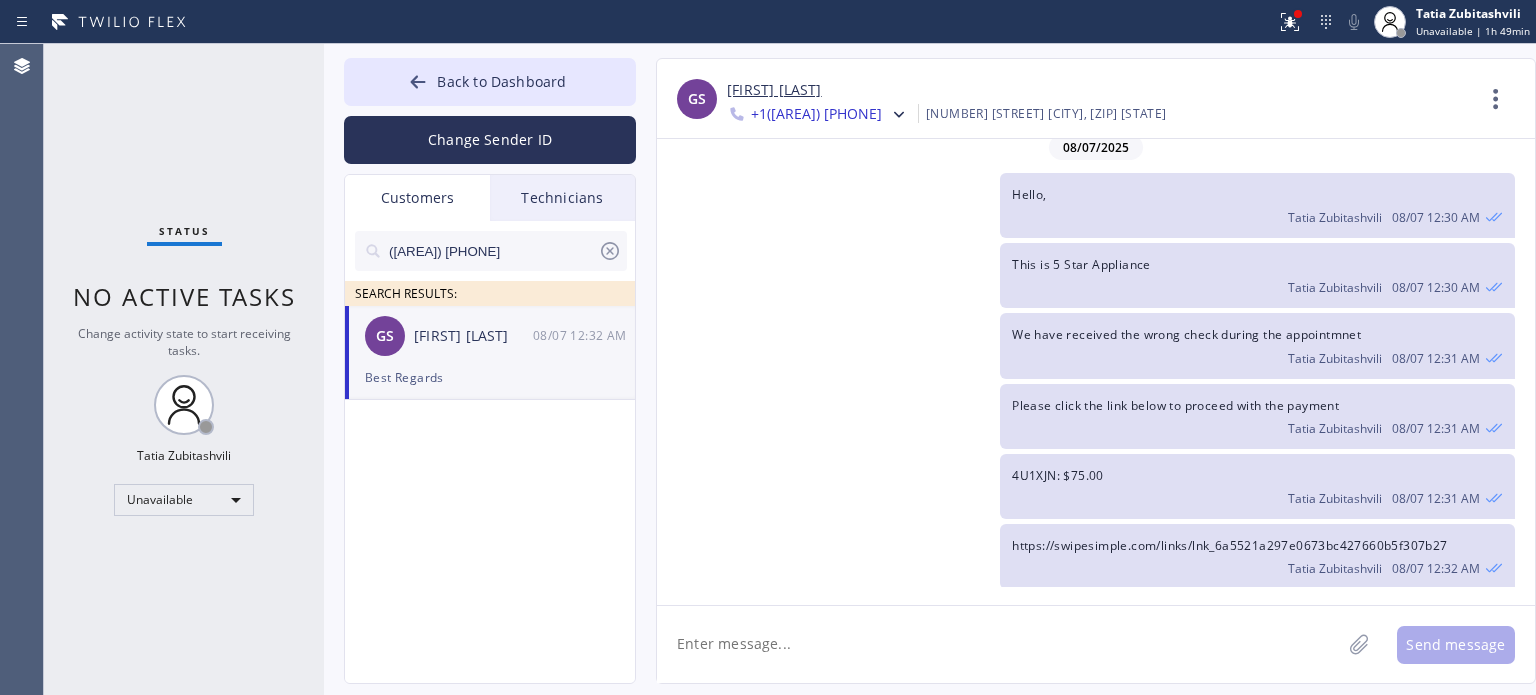 scroll, scrollTop: 82, scrollLeft: 0, axis: vertical 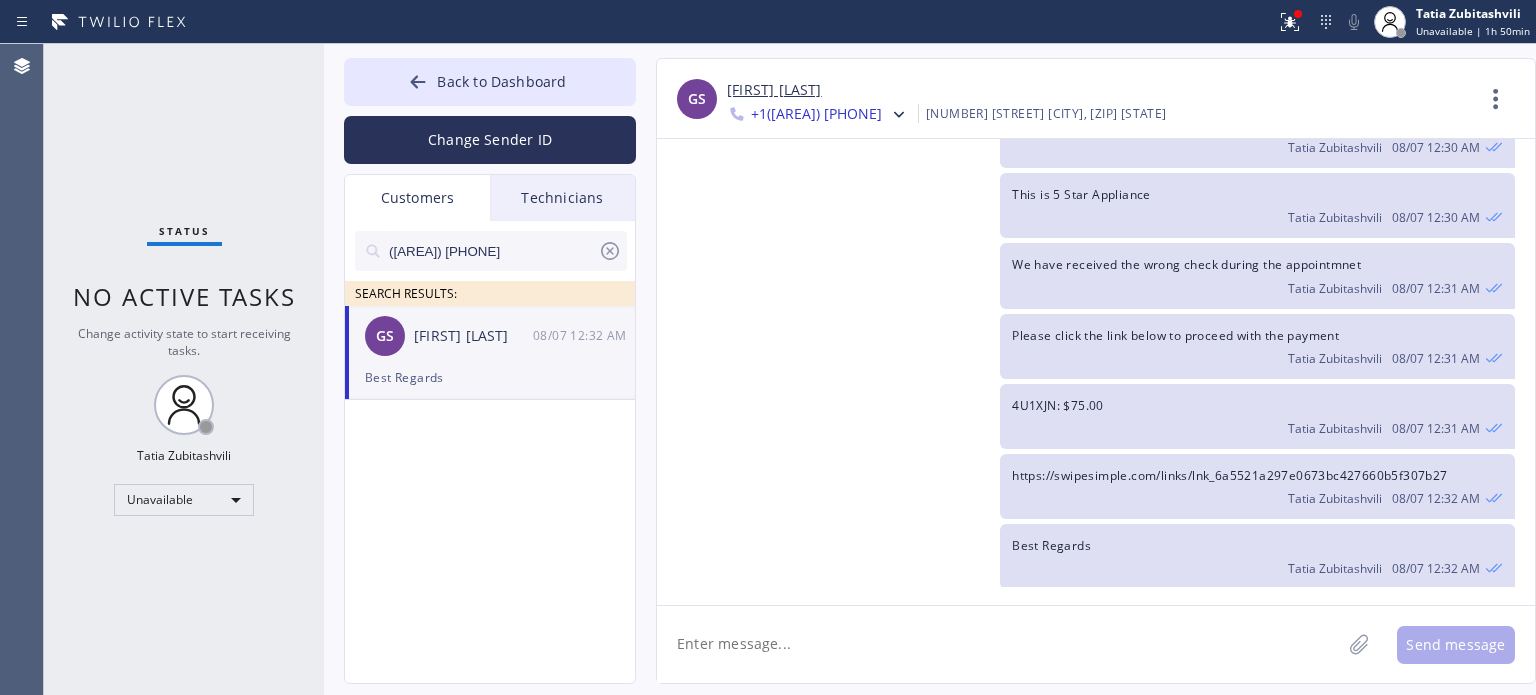 drag, startPoint x: 1069, startPoint y: 626, endPoint x: 1065, endPoint y: 398, distance: 228.03508 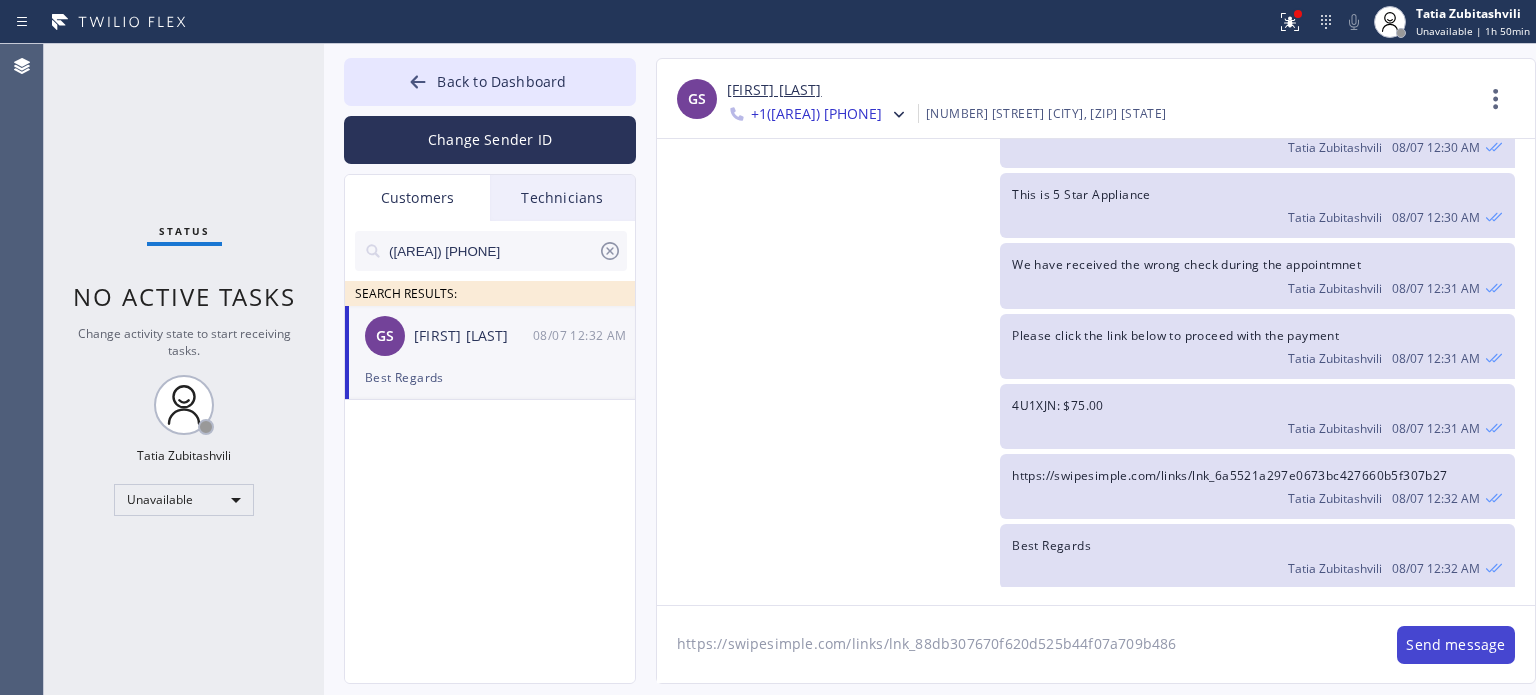 type on "https://swipesimple.com/links/lnk_88db307670f620d525b44f07a709b486" 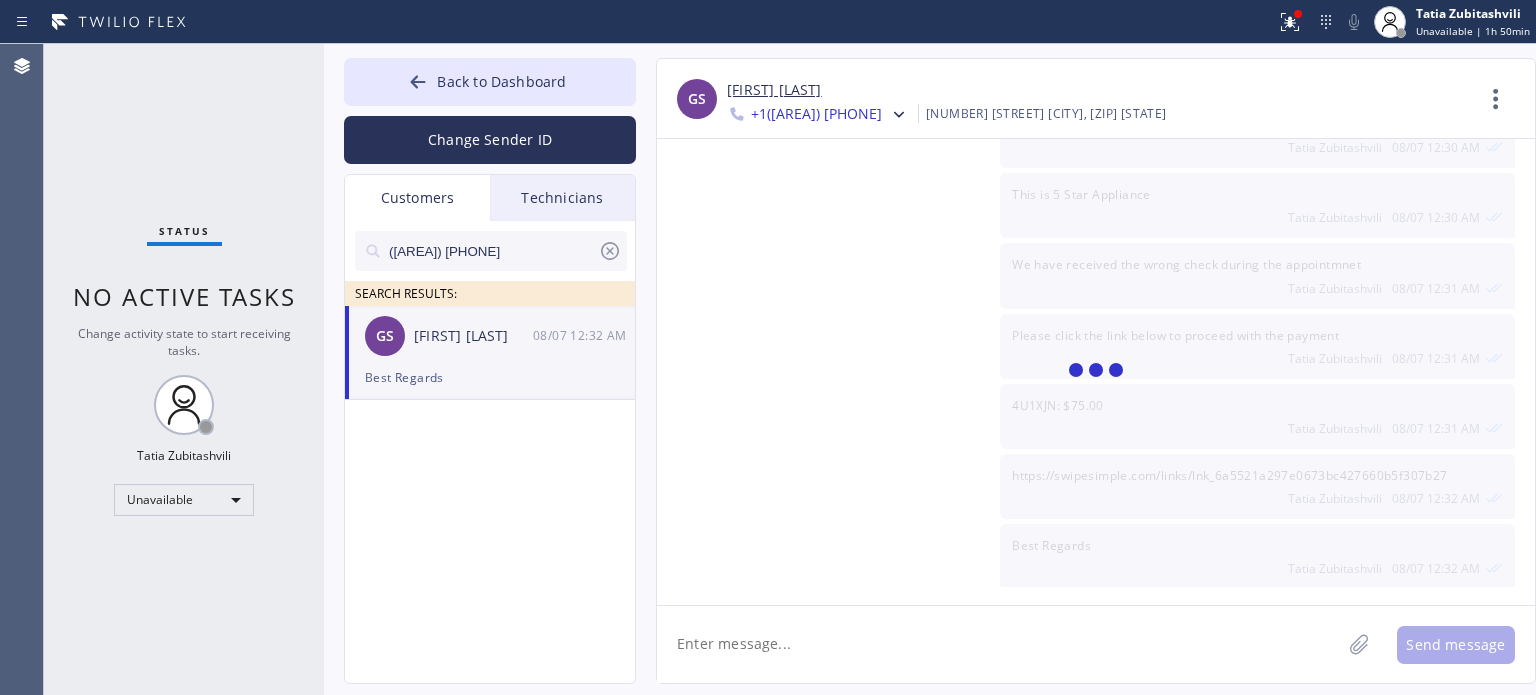 scroll, scrollTop: 151, scrollLeft: 0, axis: vertical 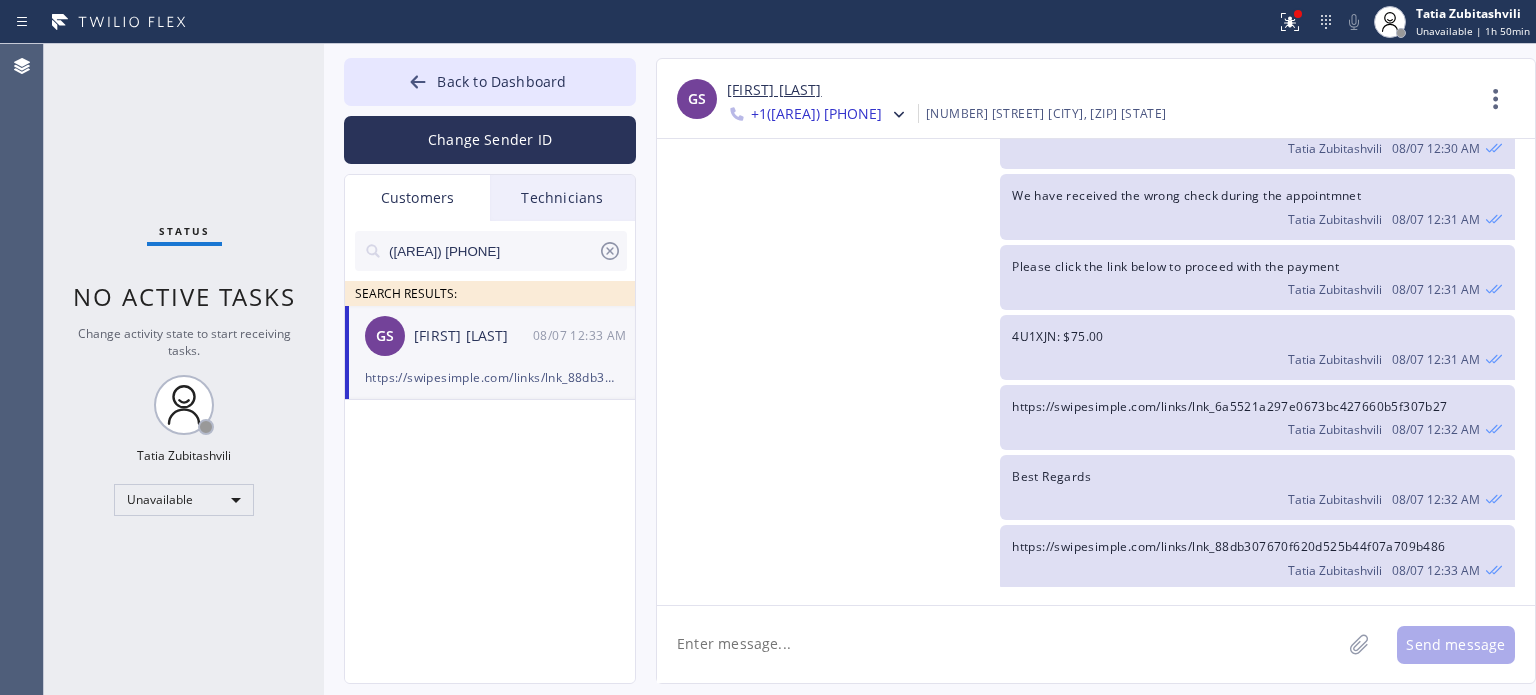click on "https://swipesimple.com/links/lnk_6a5521a297e0673bc427660b5f307b27
[FIRST] [LAST] 08/07 12:32 AM" 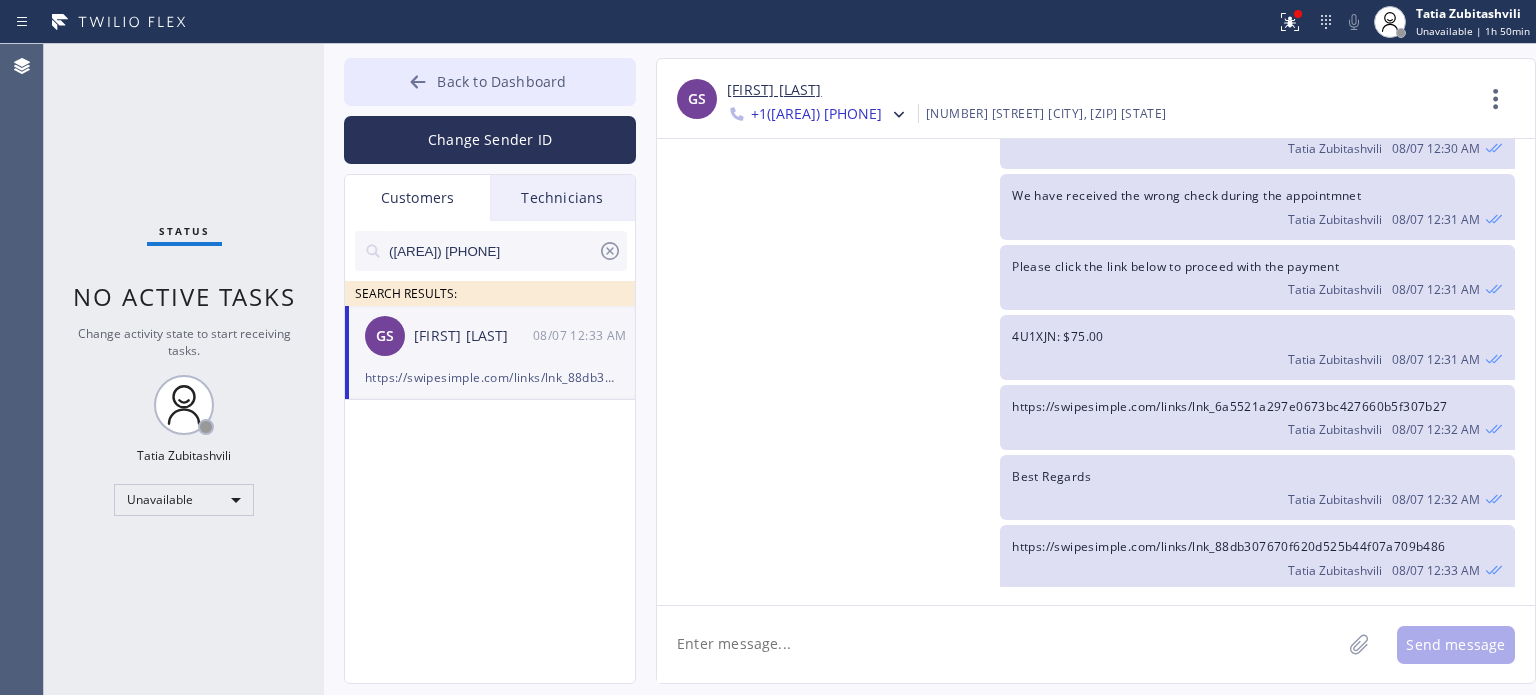 click 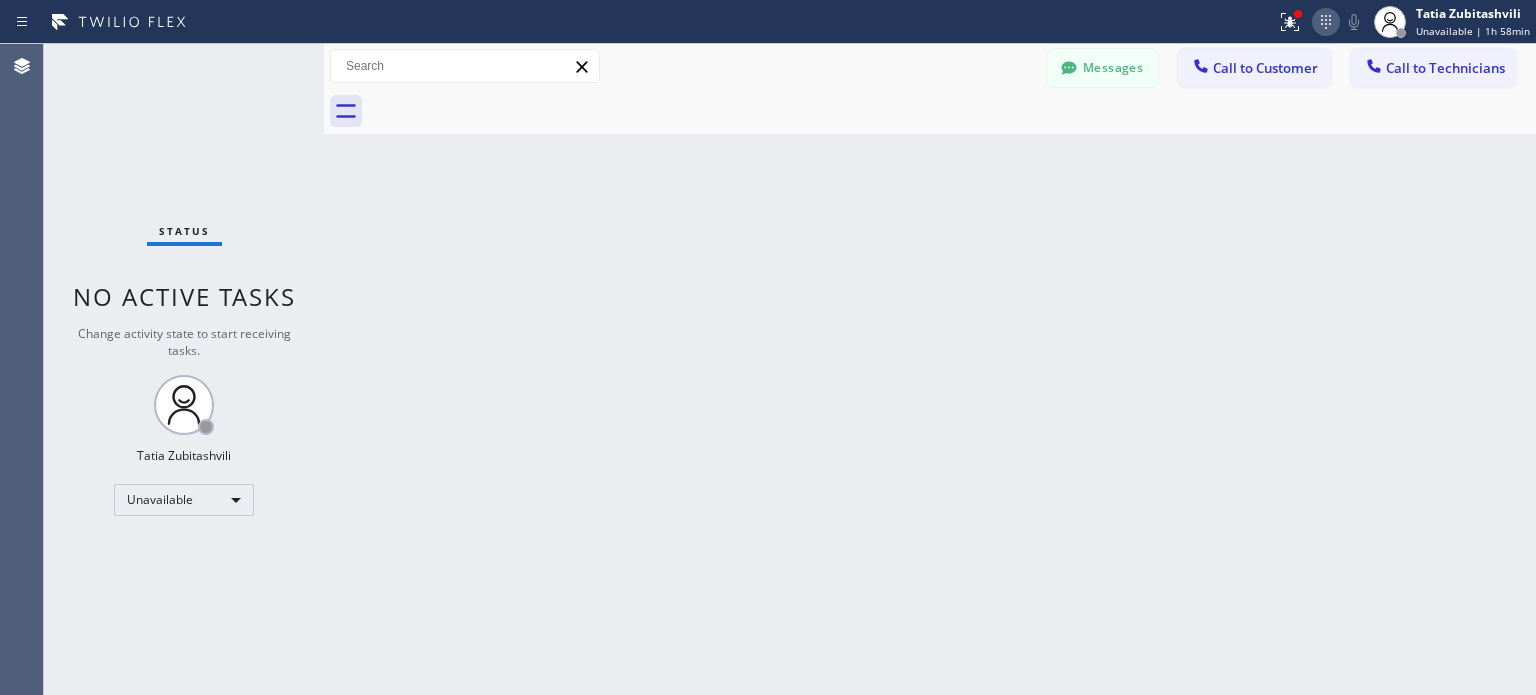 click on "Status report Issues detected These issues could affect your workflow. Please contact your support team. View issues Download report Clear issues [FIRST] [LAST] Unavailable | 1h 58min Set your status Offline Available Unavailable Break Log out" at bounding box center [1402, 22] 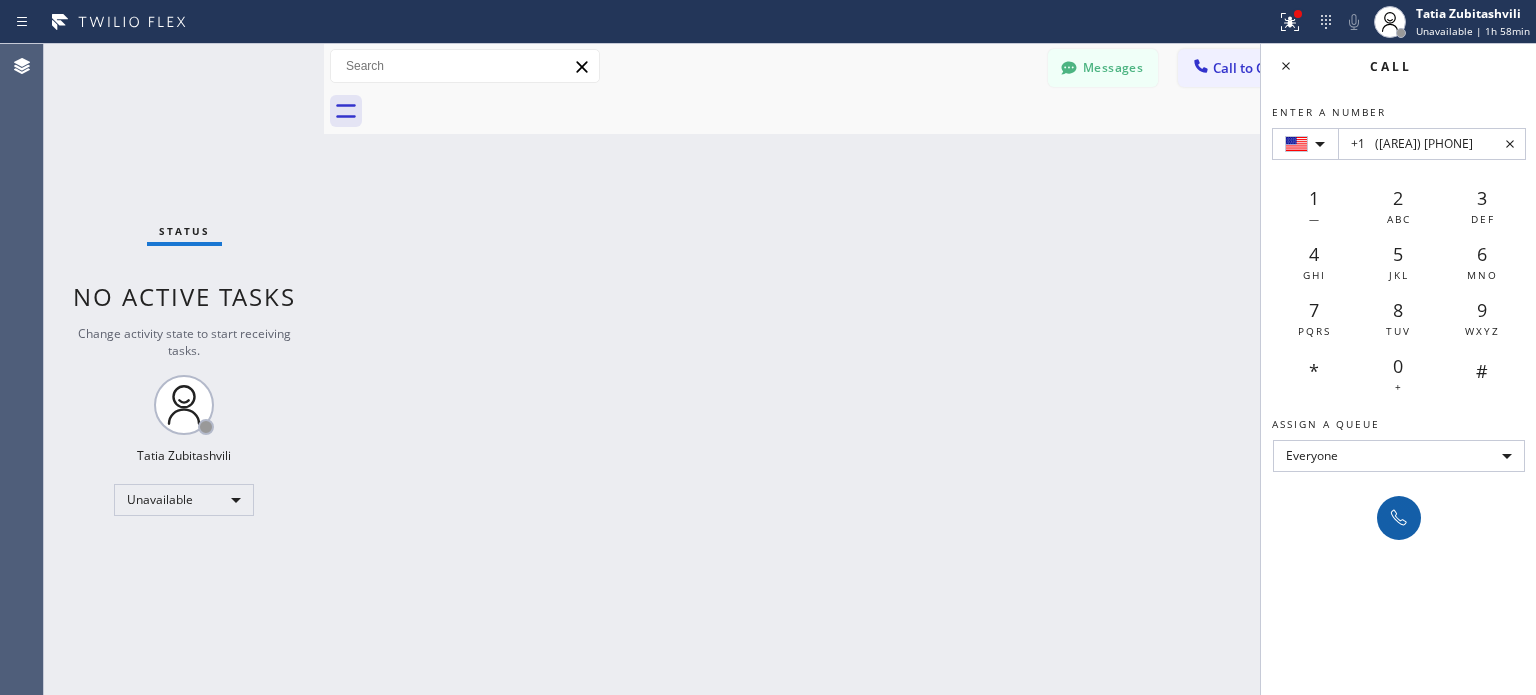 type on "+1	([AREA]) [PHONE]" 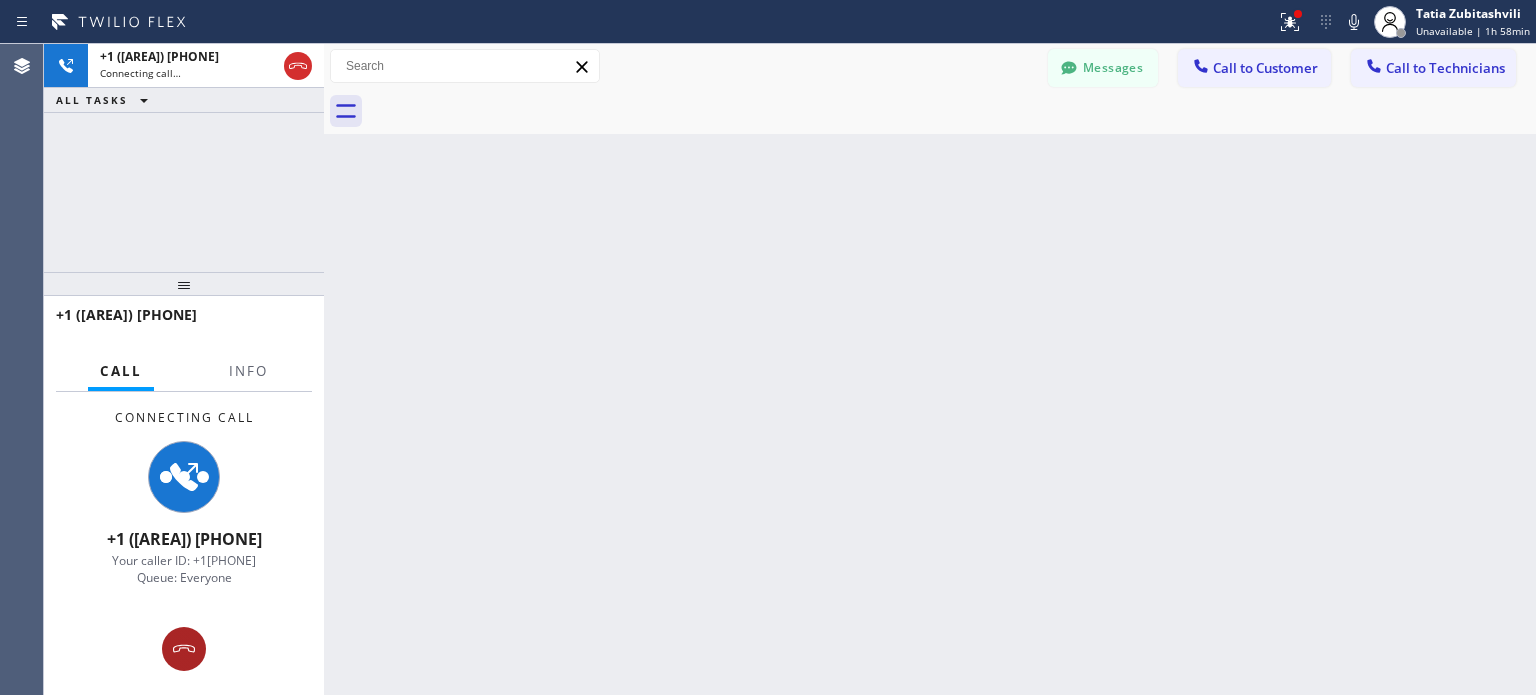 click at bounding box center [184, 649] 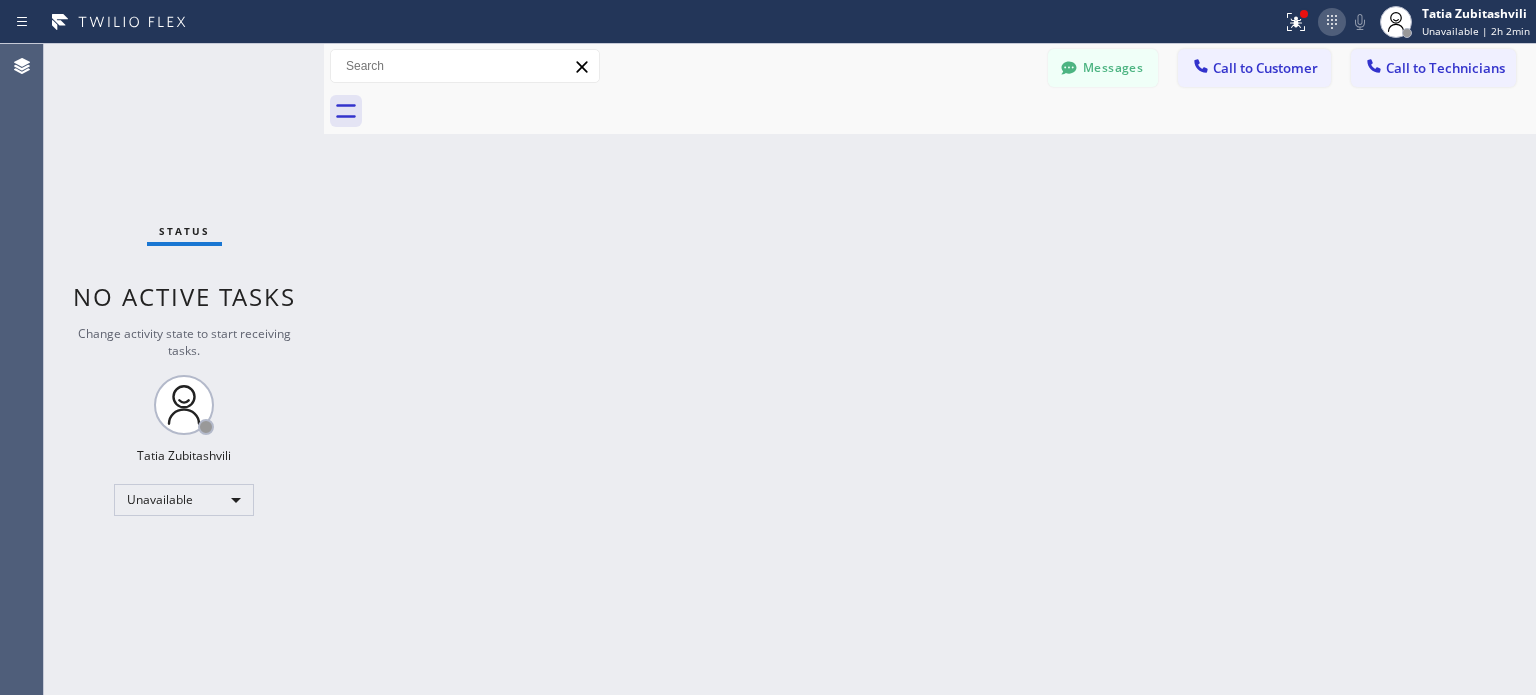 click 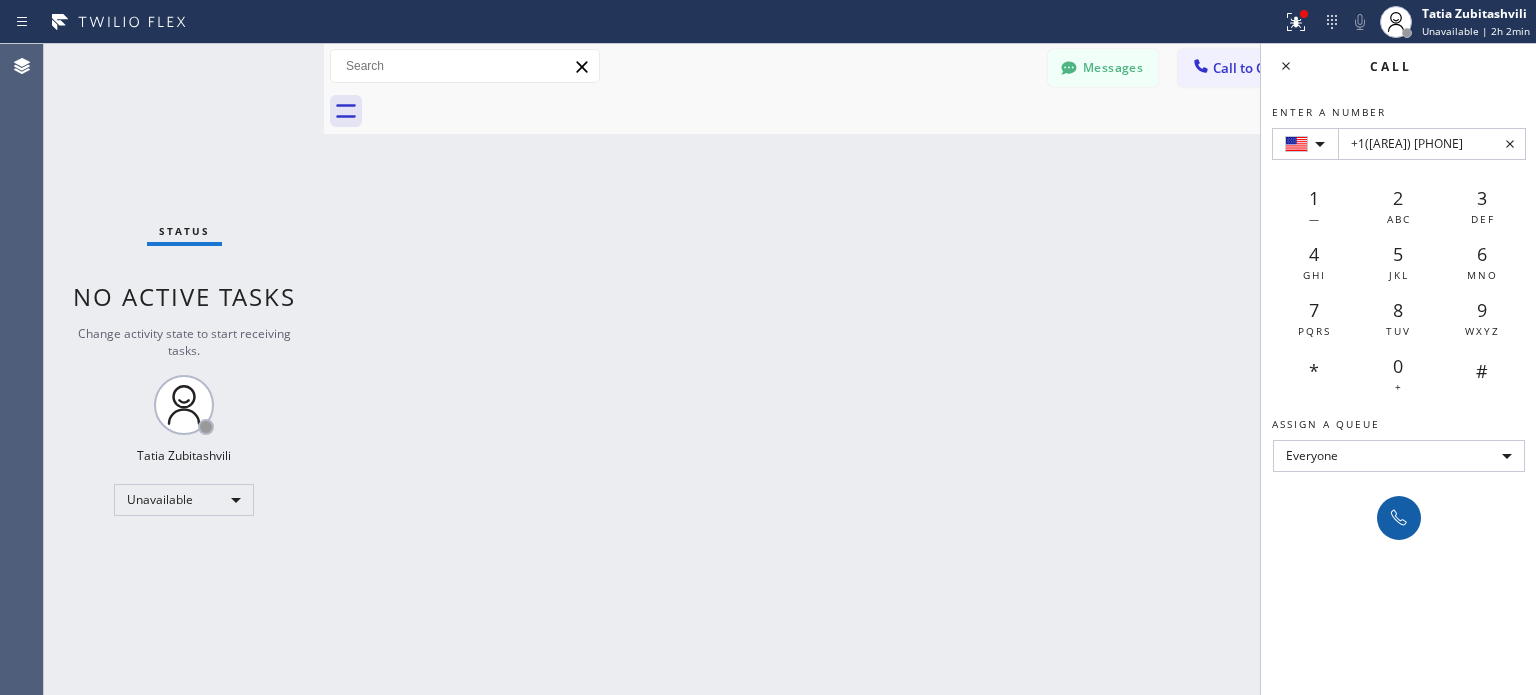 type on "+1([AREA]) [PHONE]" 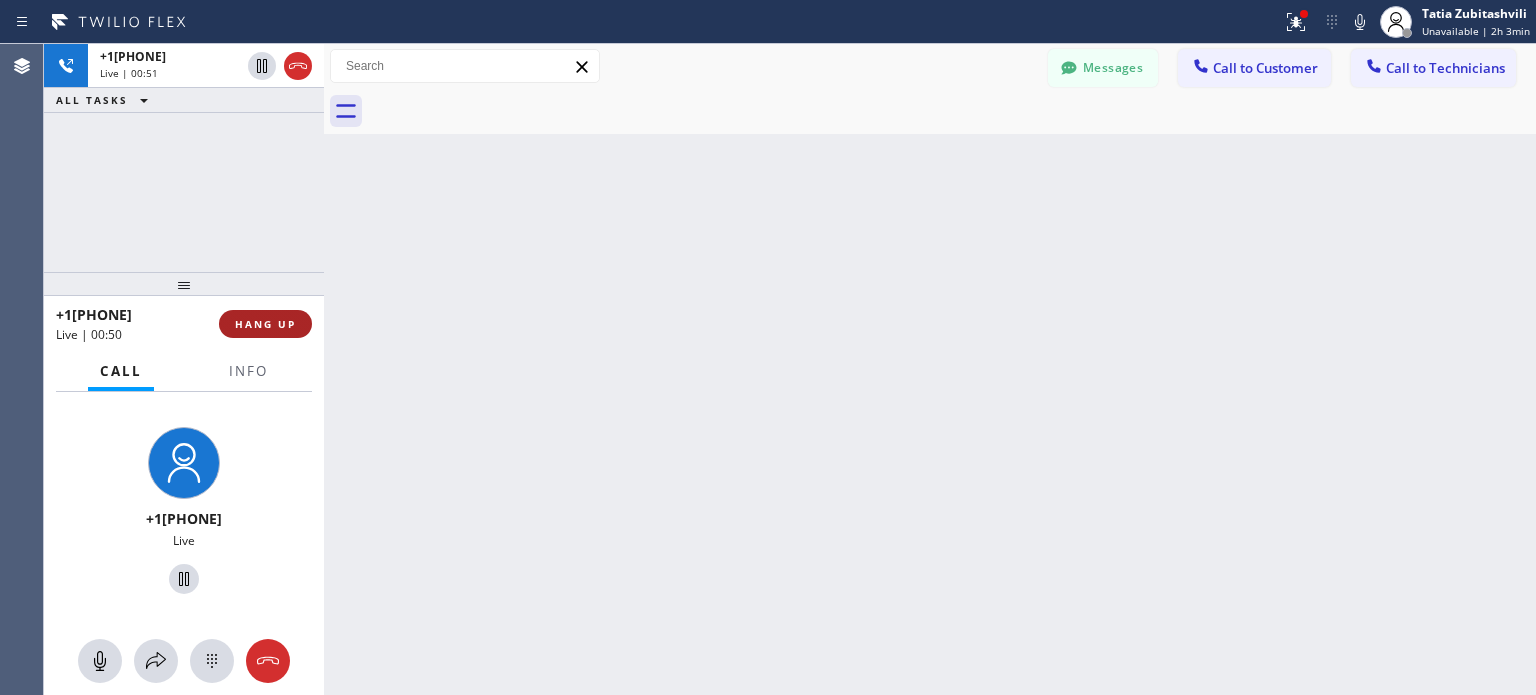 click on "HANG UP" at bounding box center (265, 324) 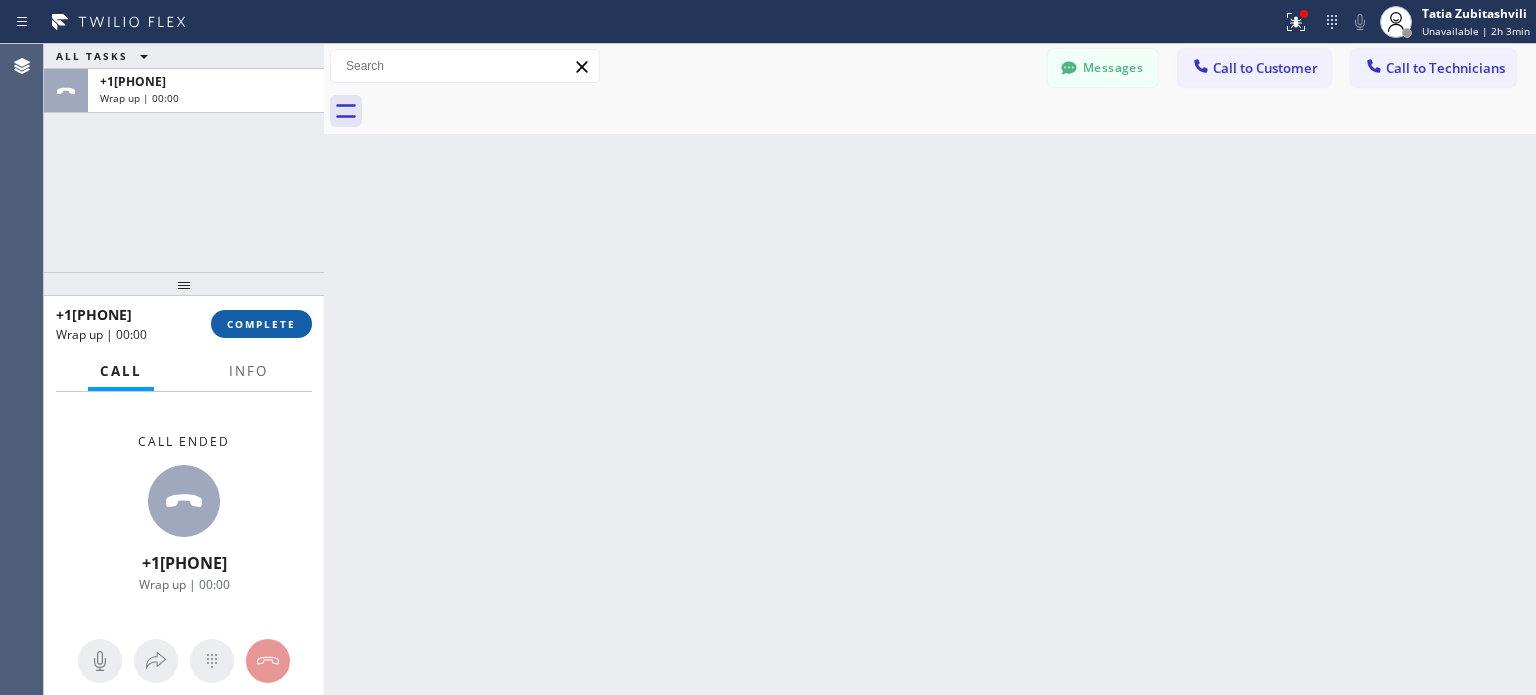 click on "COMPLETE" at bounding box center (261, 324) 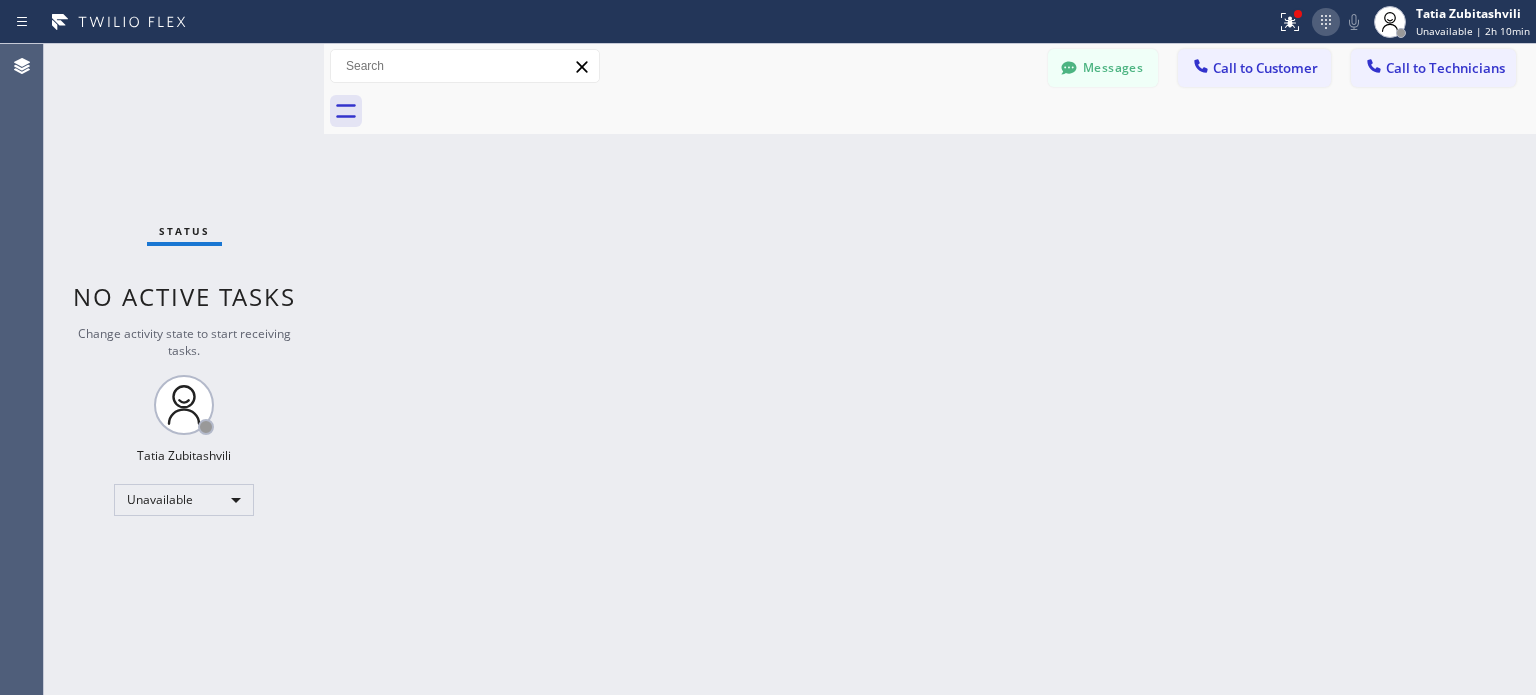 click 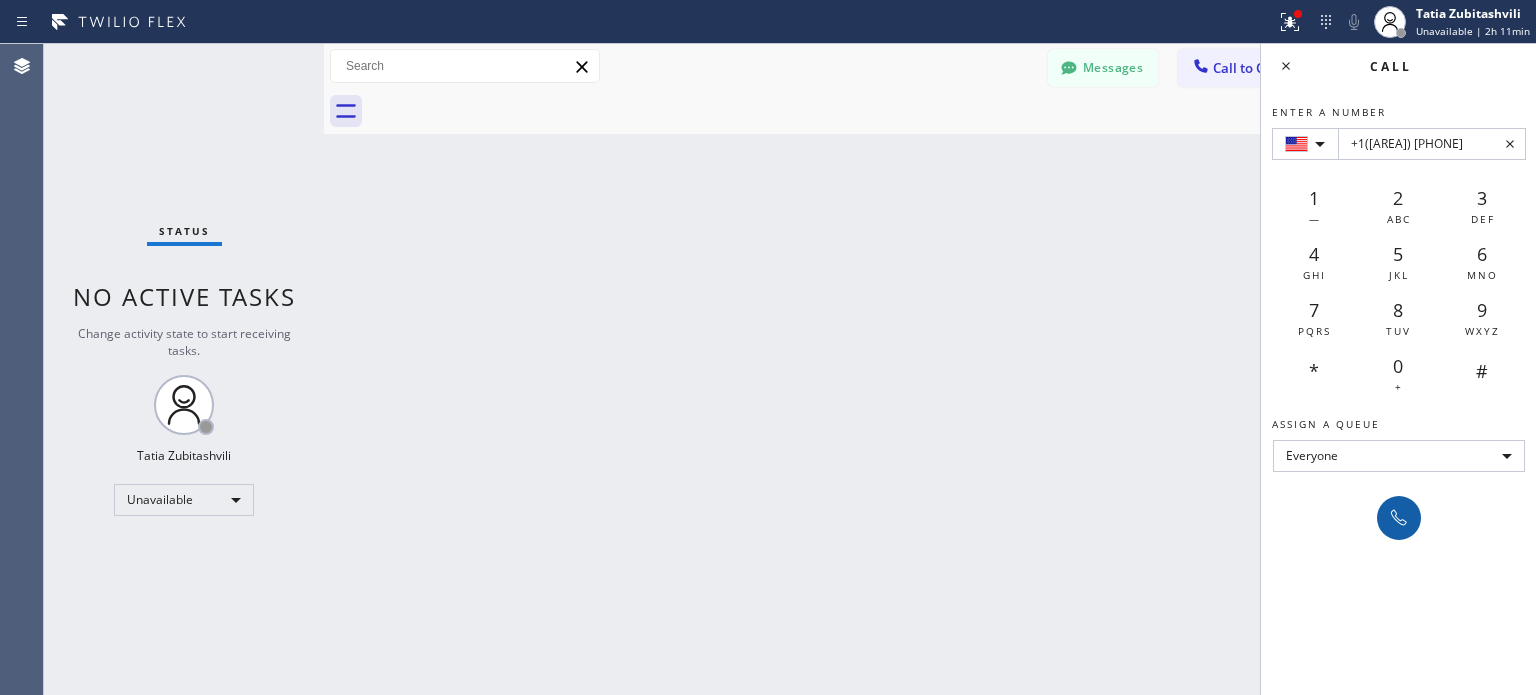 type on "+1([AREA]) [PHONE]" 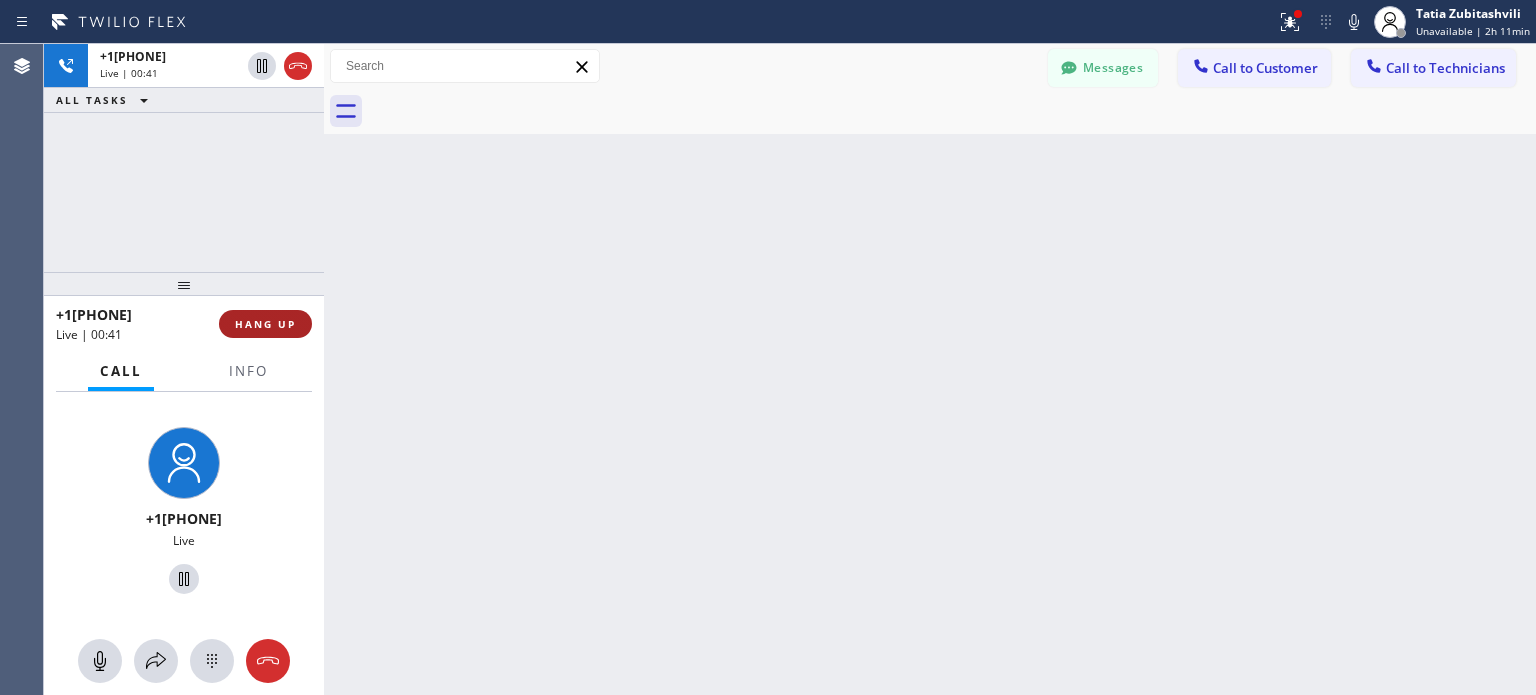 click on "HANG UP" at bounding box center (265, 324) 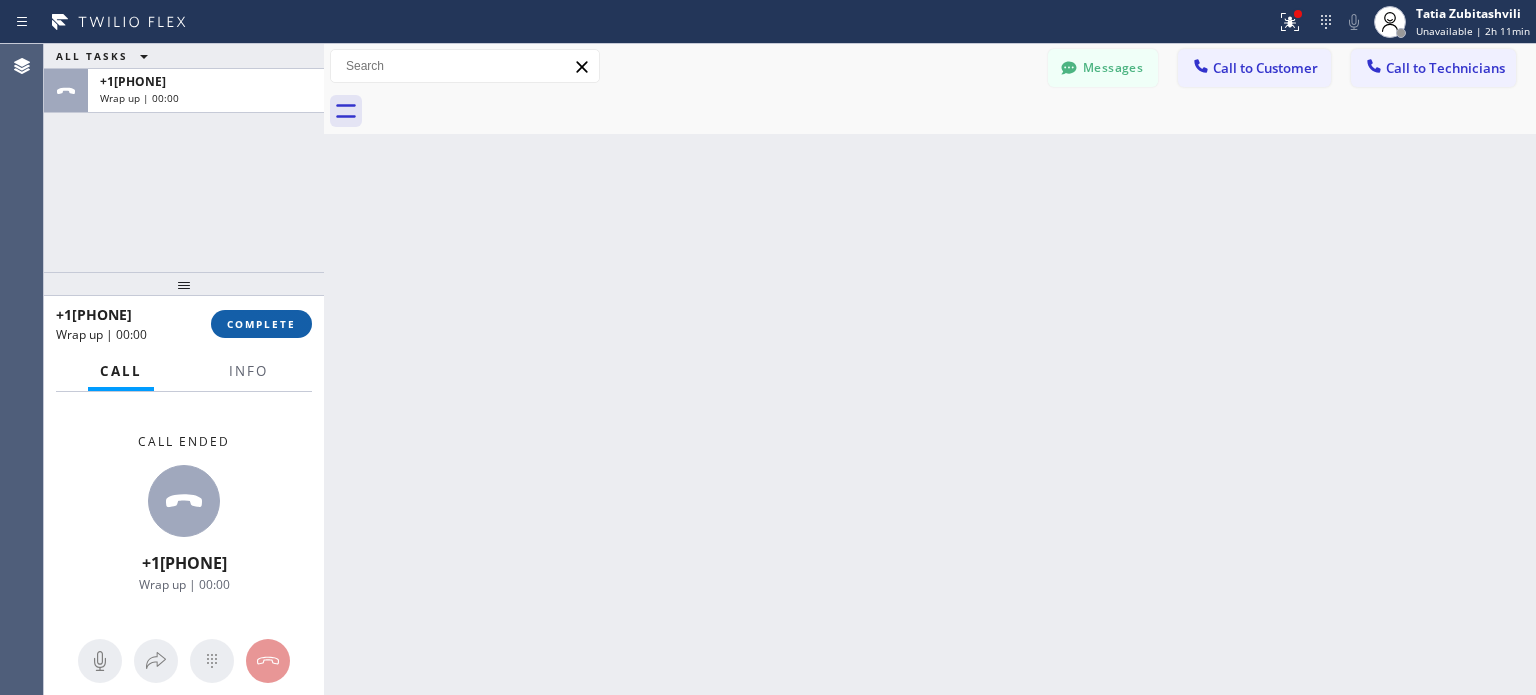 click on "COMPLETE" at bounding box center (261, 324) 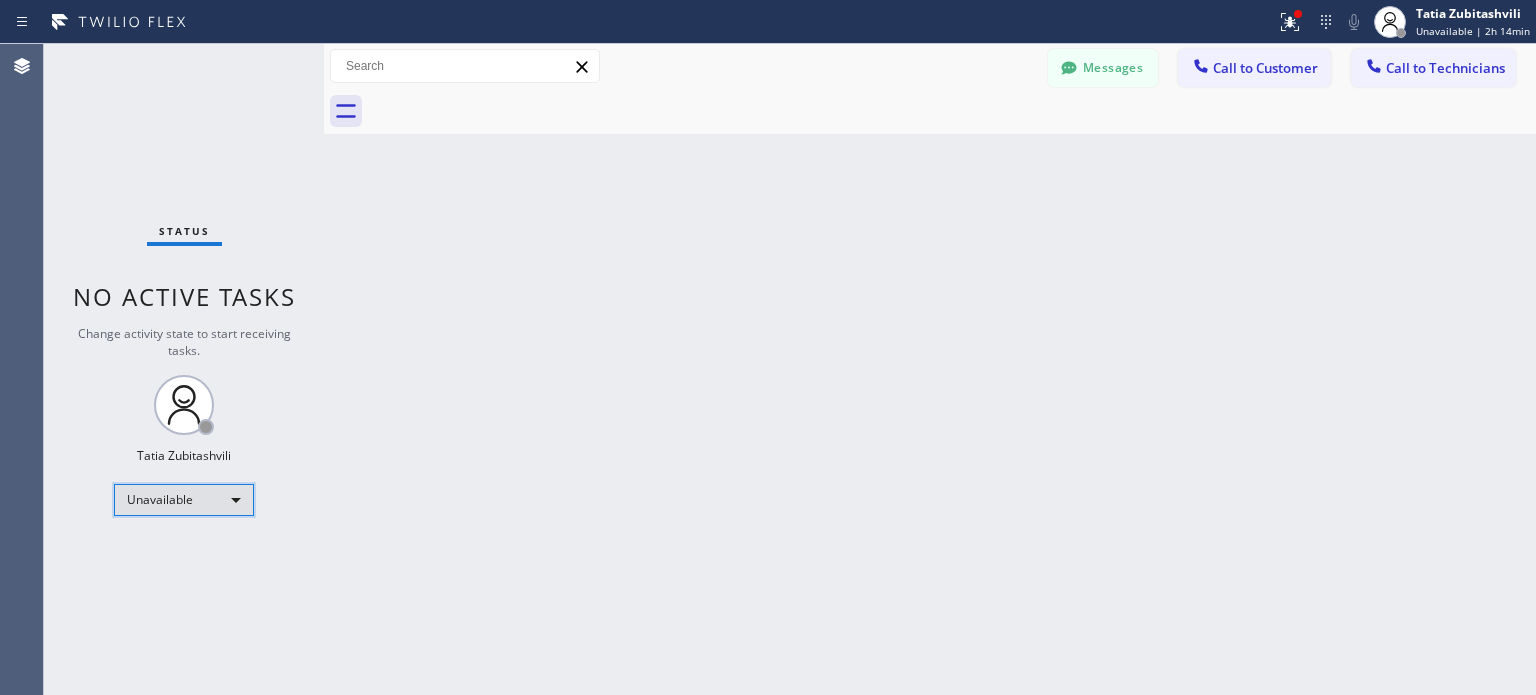 click on "Unavailable" at bounding box center (184, 500) 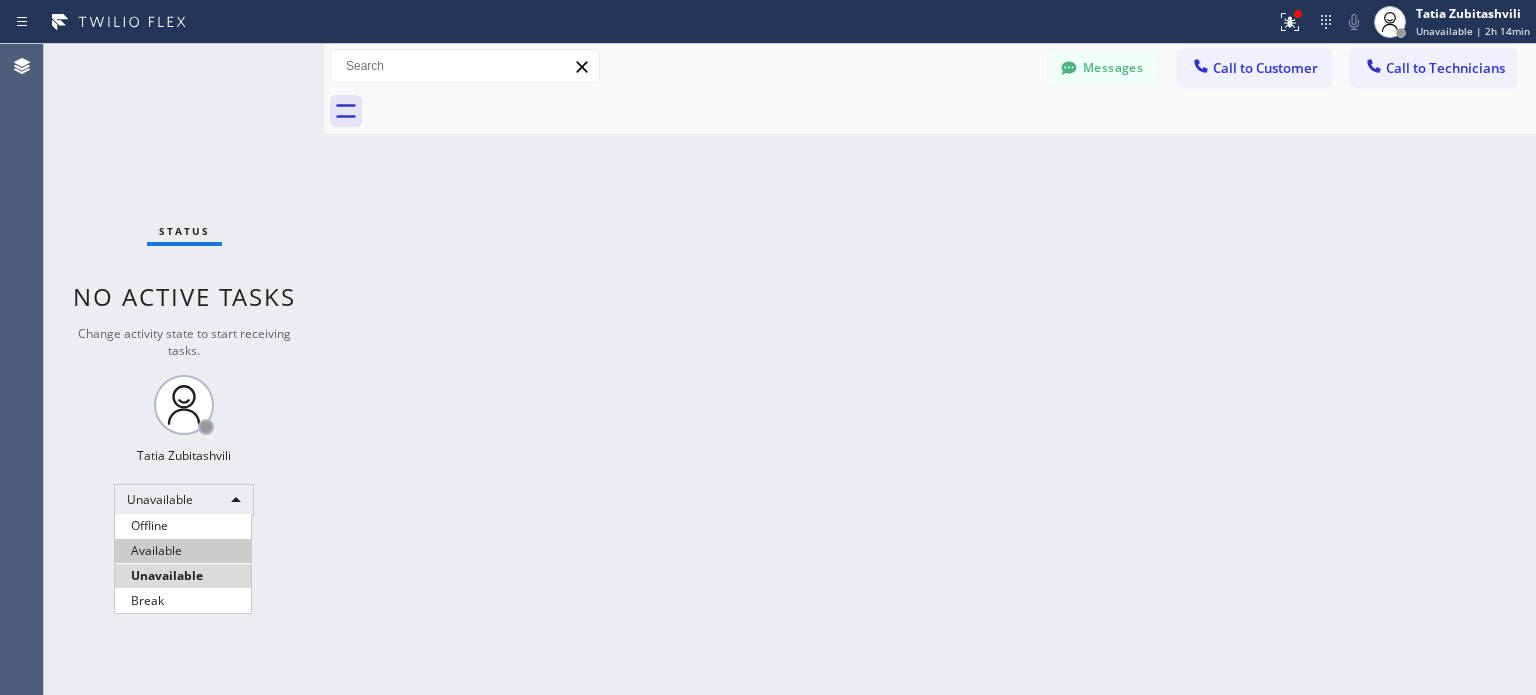 click on "Available" at bounding box center (183, 551) 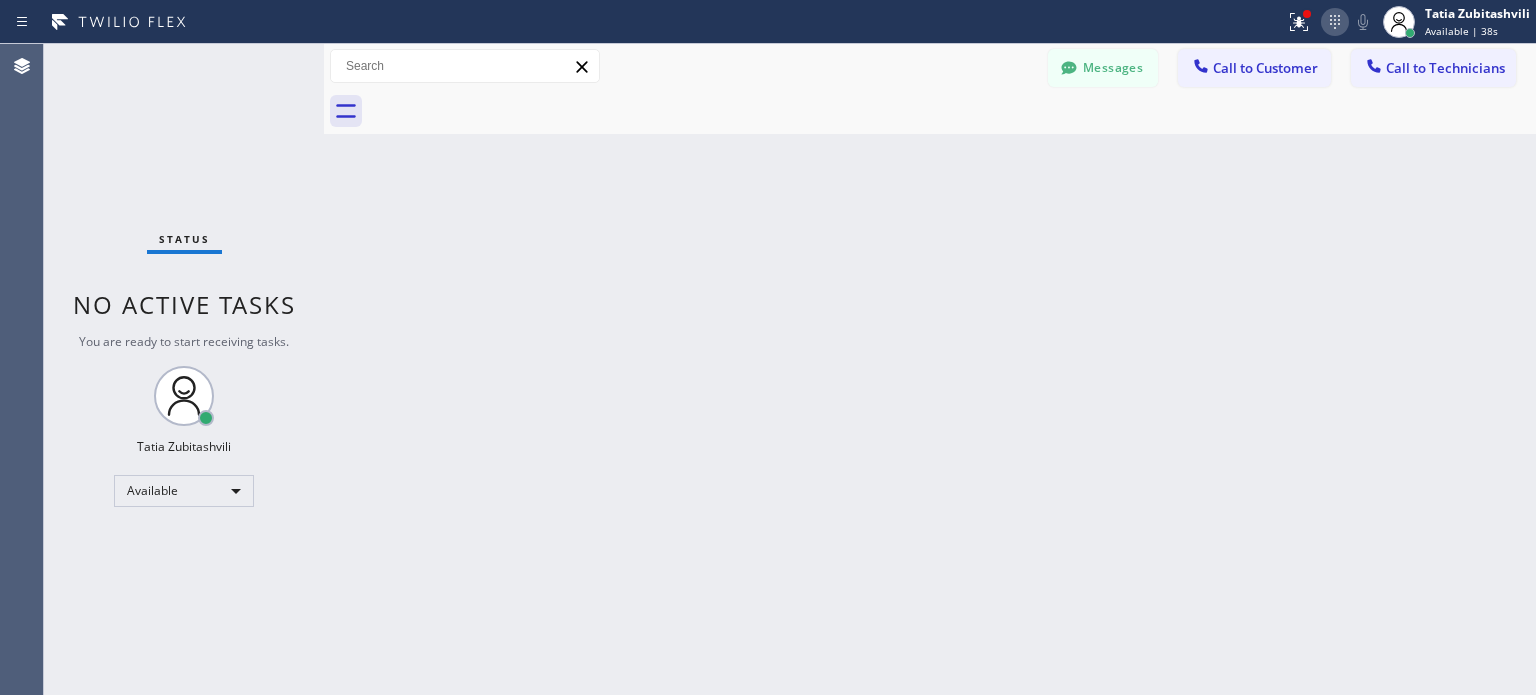click 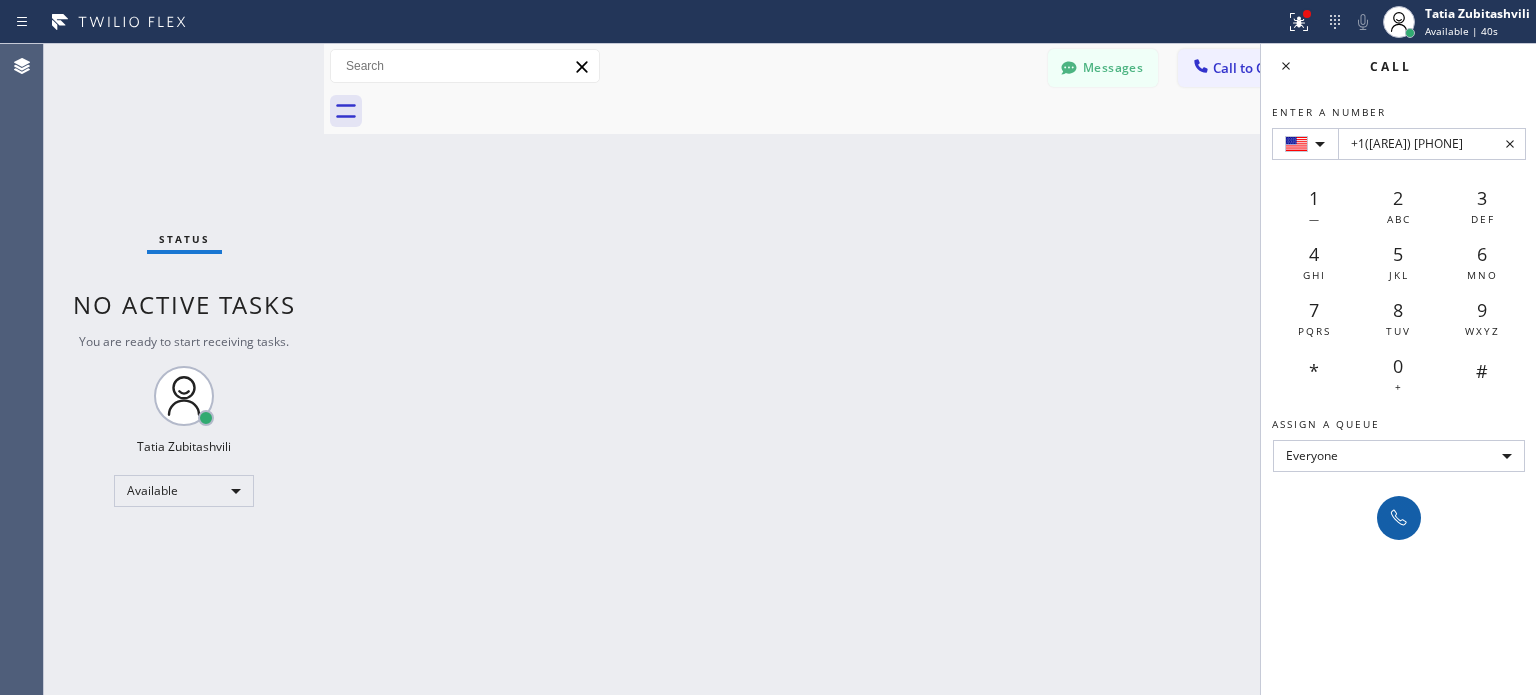 type on "+1([AREA]) [PHONE]" 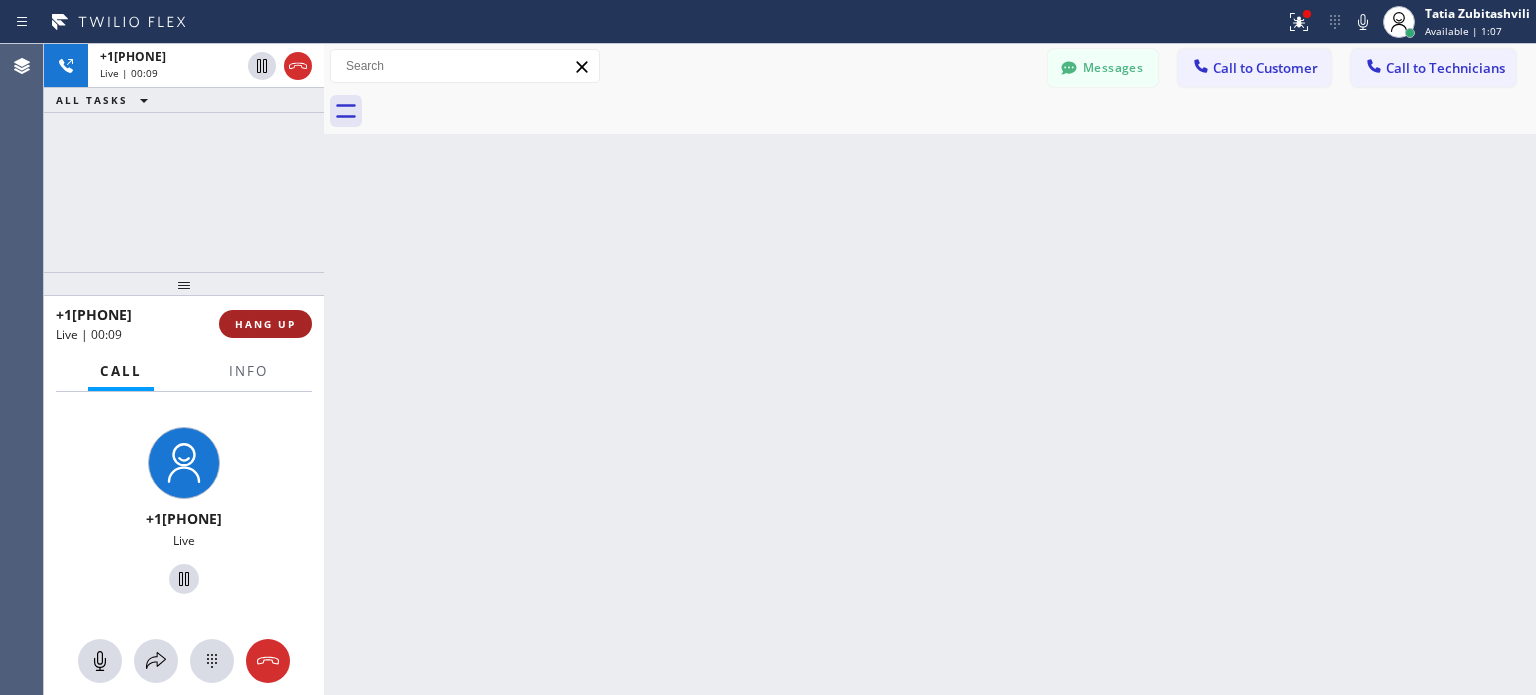 click on "HANG UP" at bounding box center [265, 324] 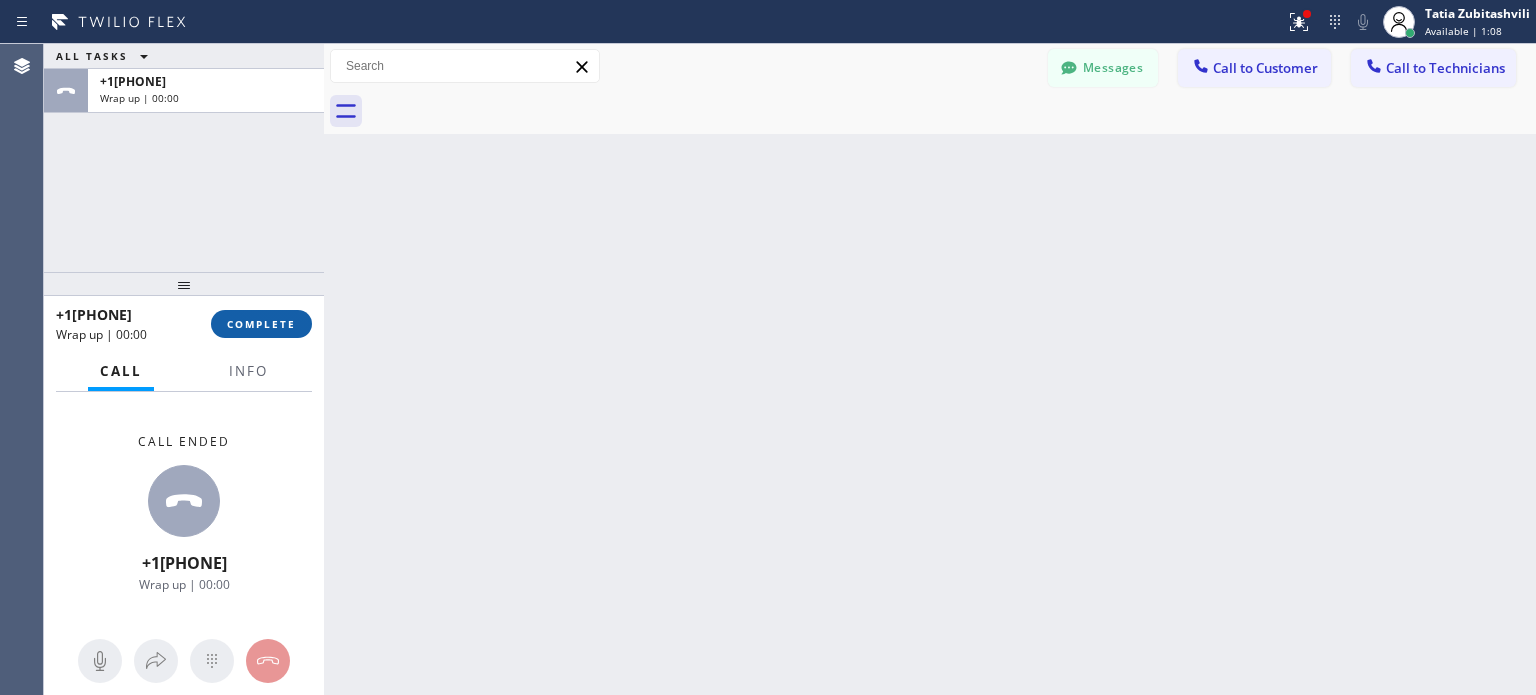 click on "COMPLETE" at bounding box center (261, 324) 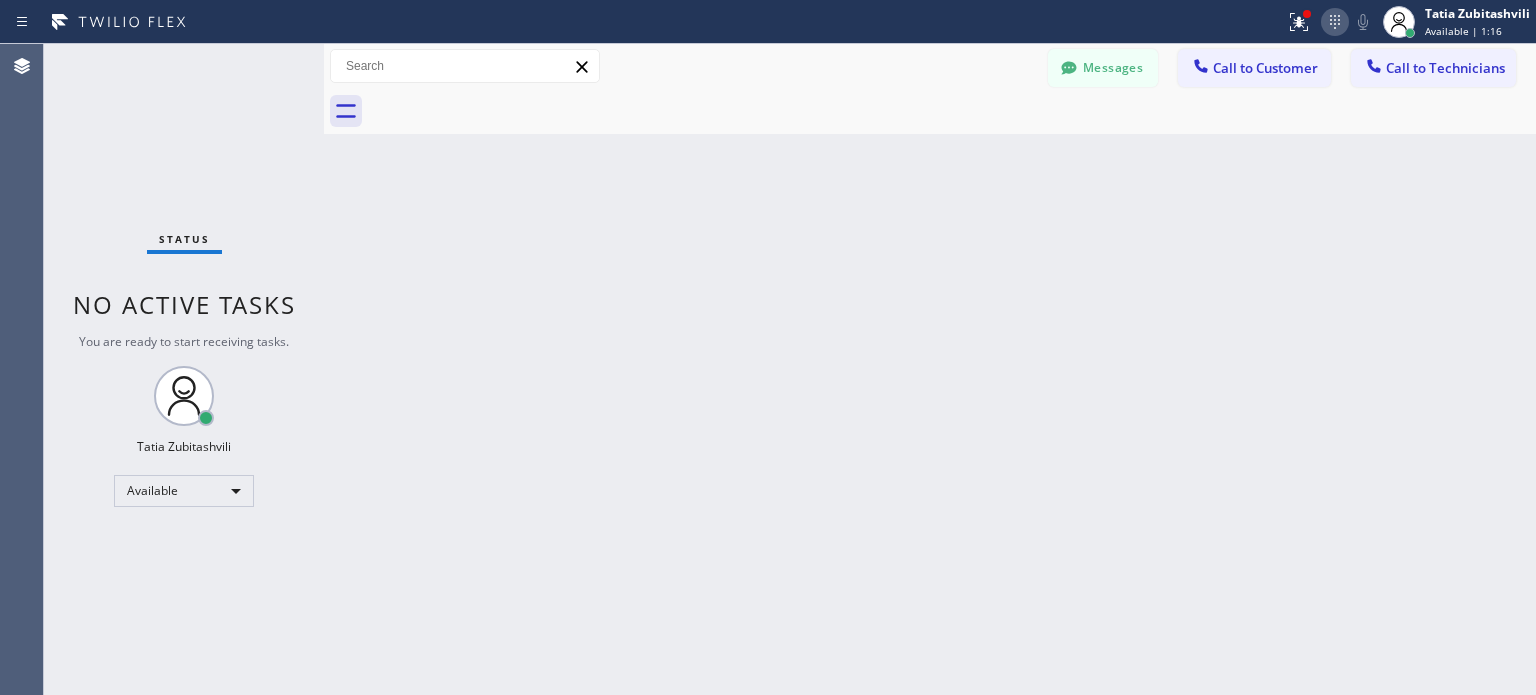 click 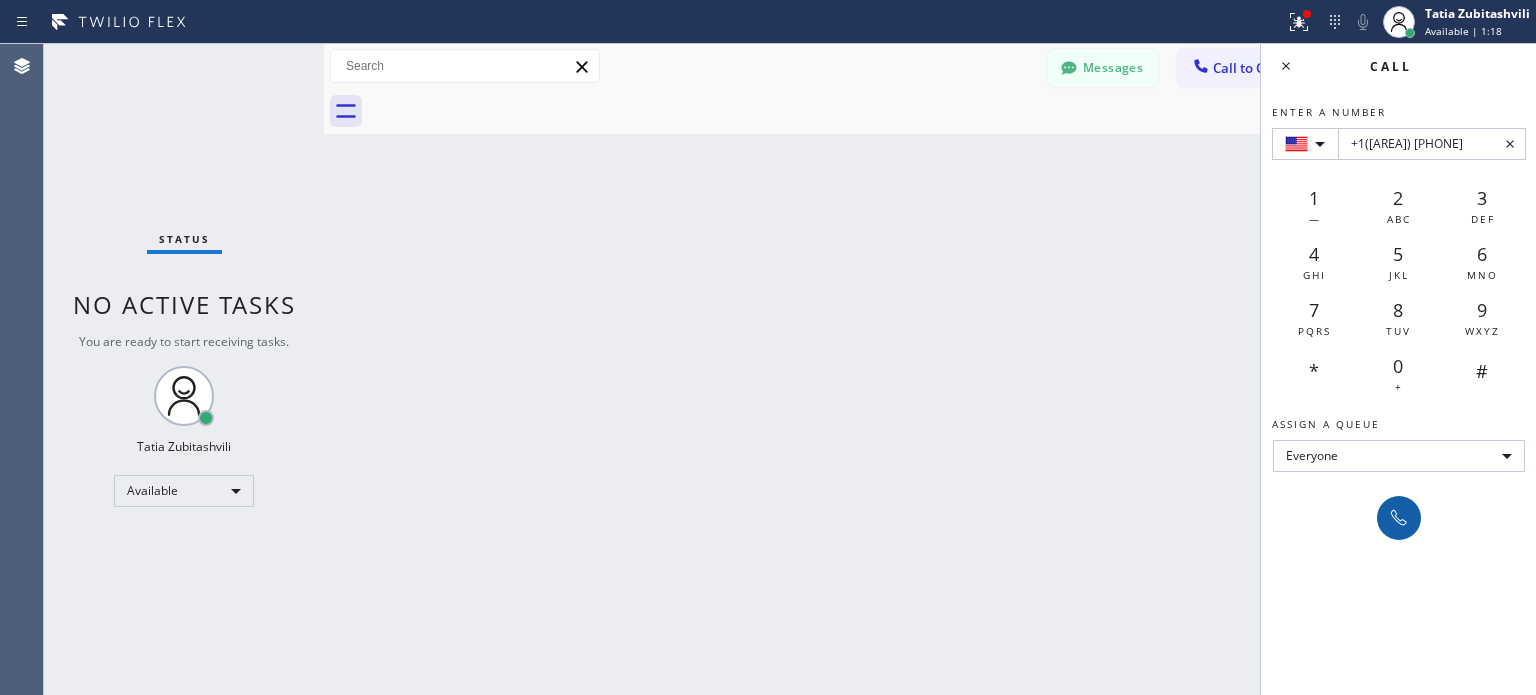 type on "+1([AREA]) [PHONE]" 